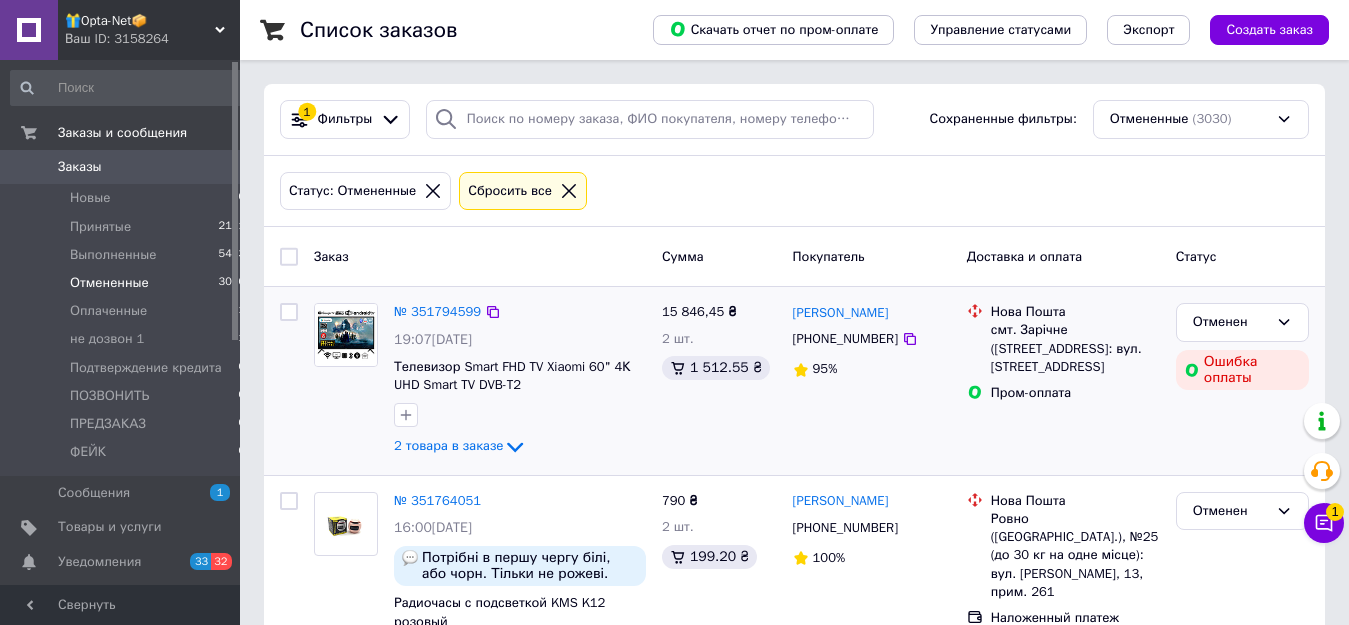 scroll, scrollTop: 0, scrollLeft: 0, axis: both 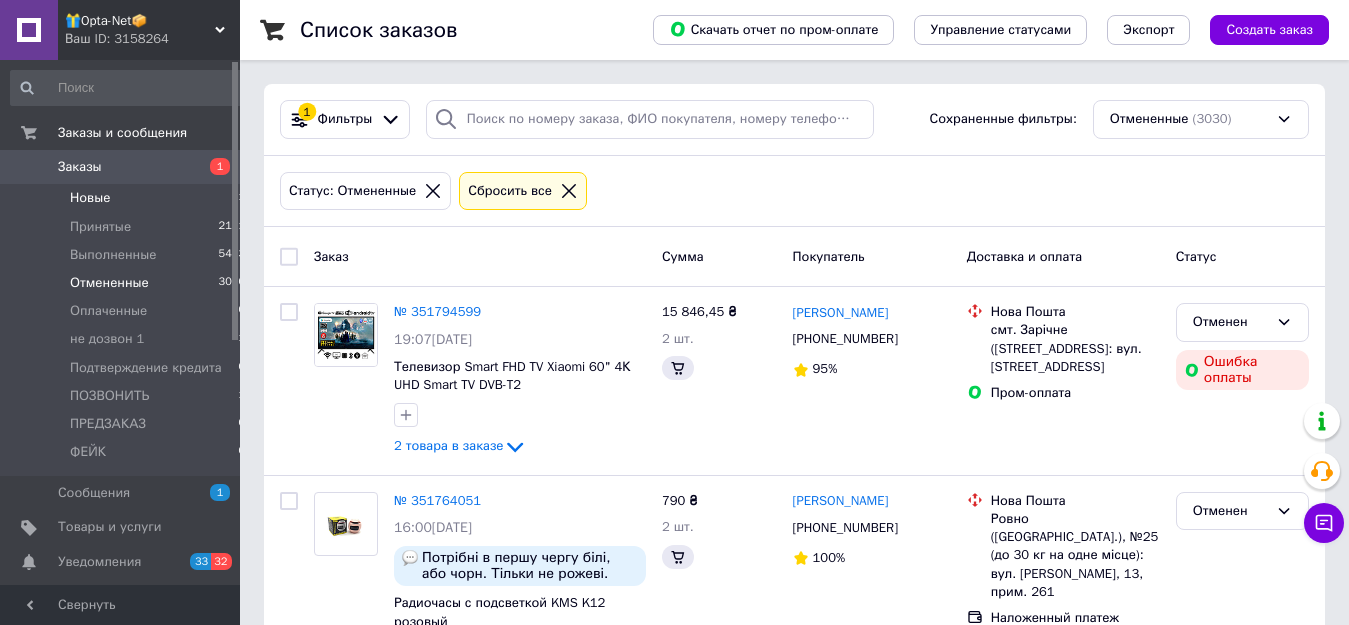 click on "Новые 1" at bounding box center (128, 198) 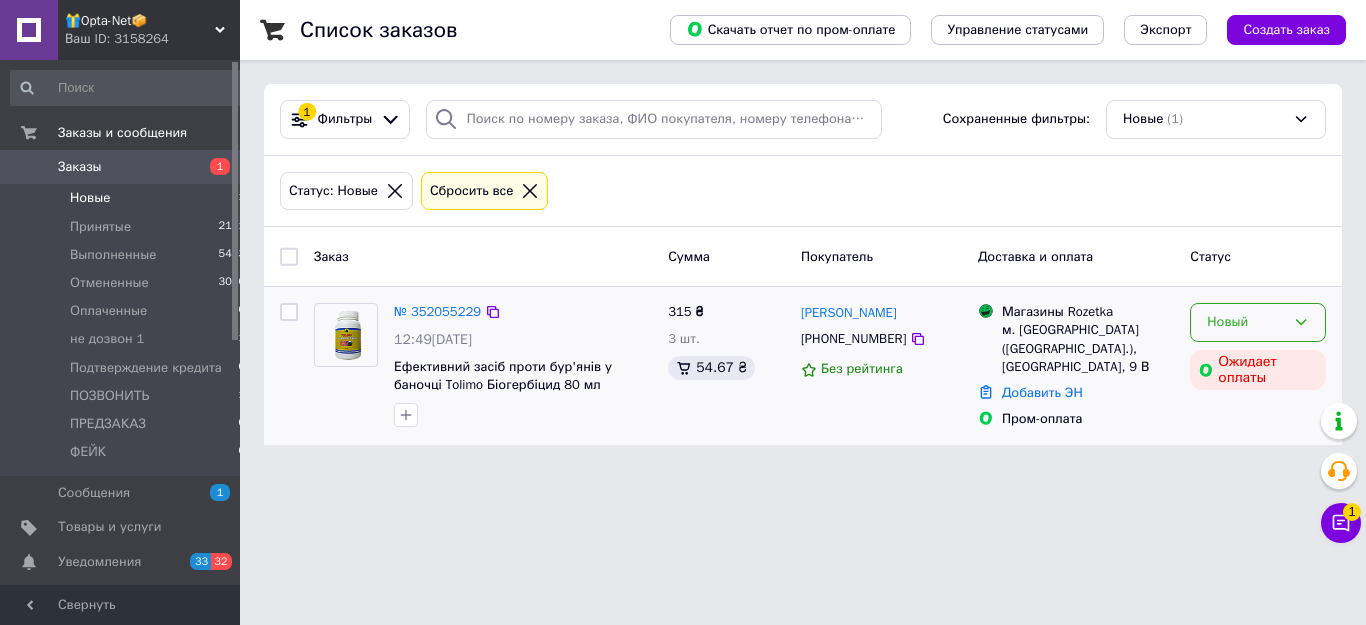 click on "Новый" at bounding box center [1246, 322] 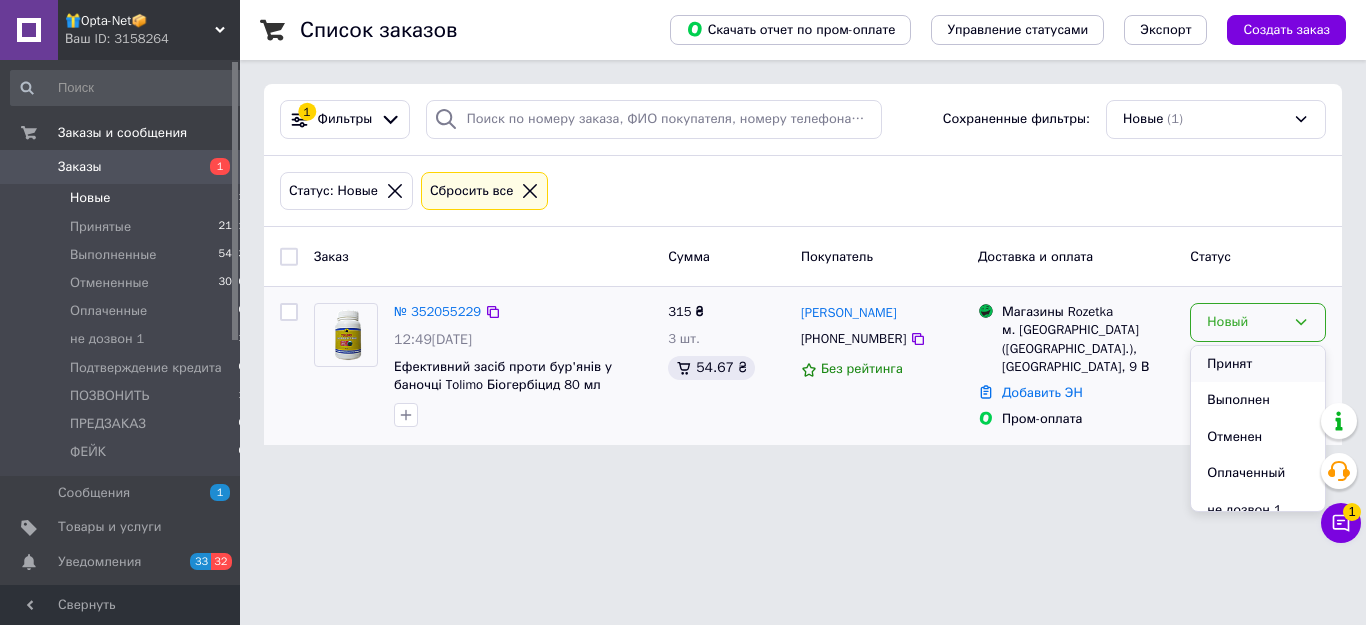 scroll, scrollTop: 185, scrollLeft: 0, axis: vertical 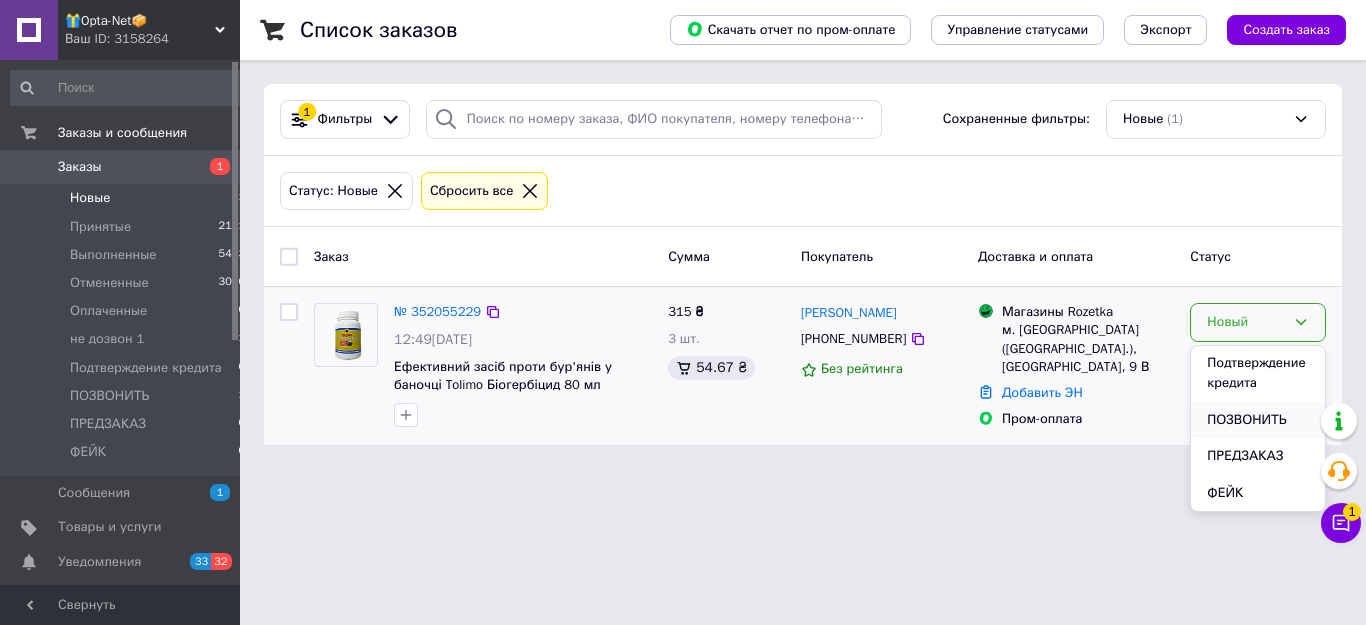 click on "ПОЗВОНИТЬ" at bounding box center [1258, 420] 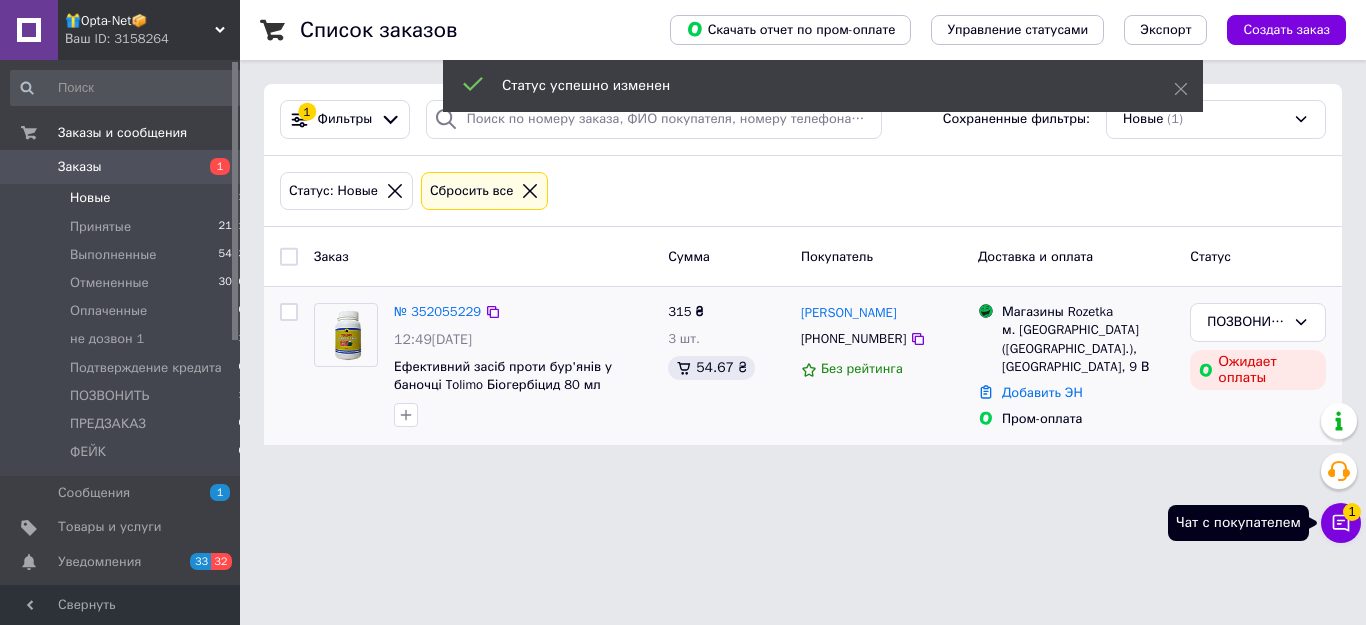 click 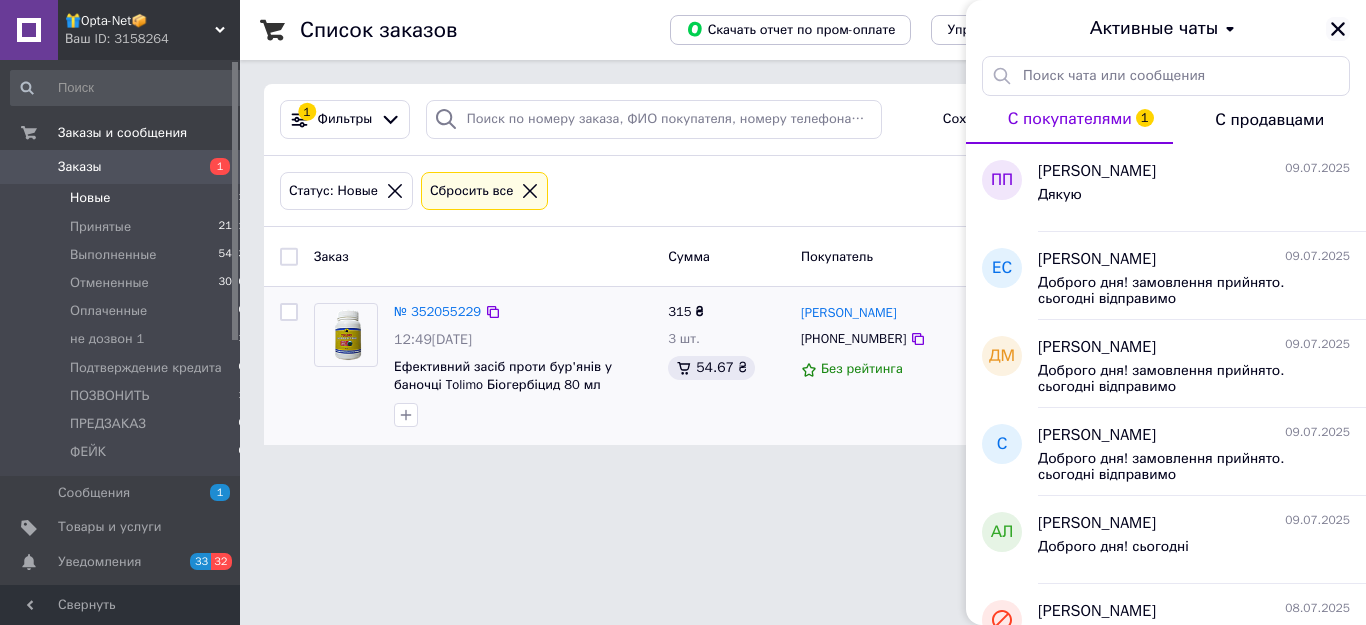 click 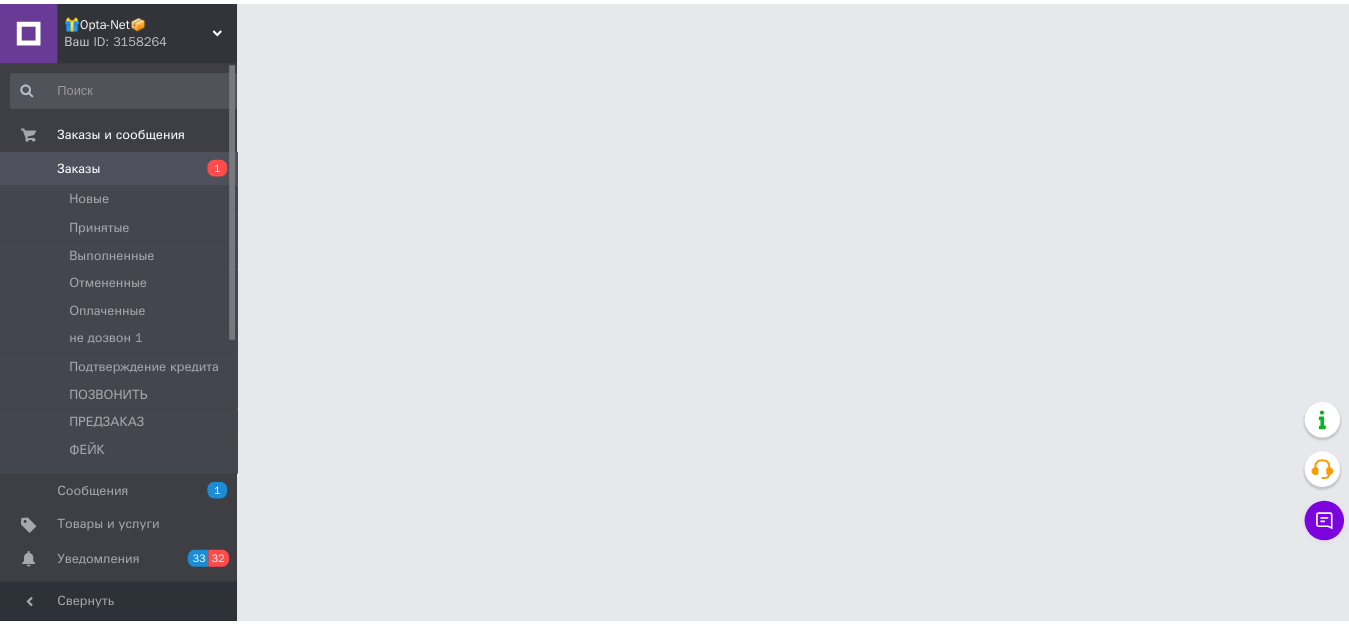 scroll, scrollTop: 0, scrollLeft: 0, axis: both 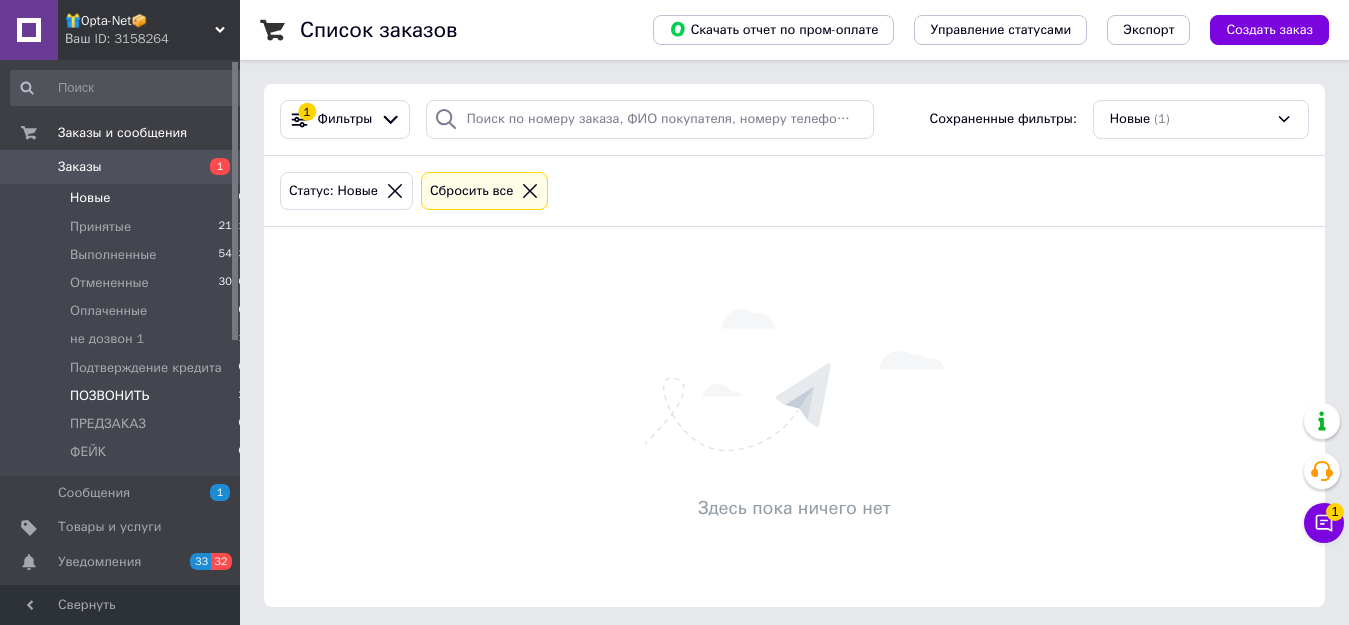 click on "ПОЗВОНИТЬ 2" at bounding box center (128, 396) 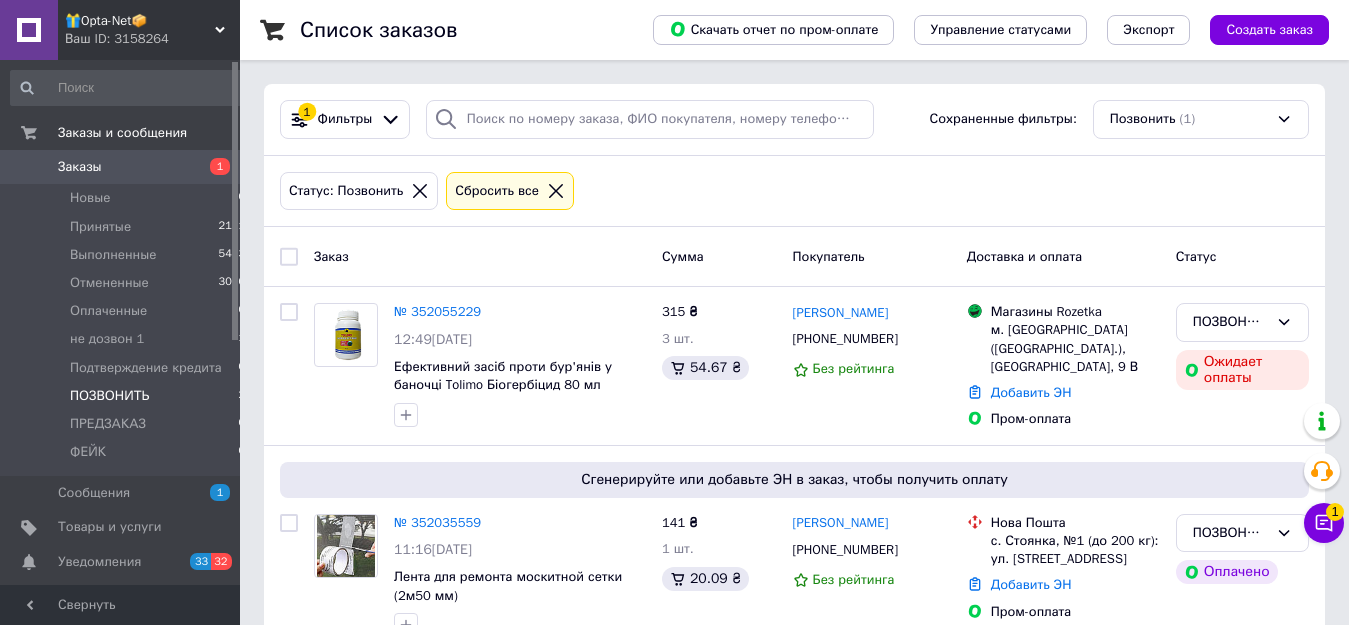 scroll, scrollTop: 52, scrollLeft: 0, axis: vertical 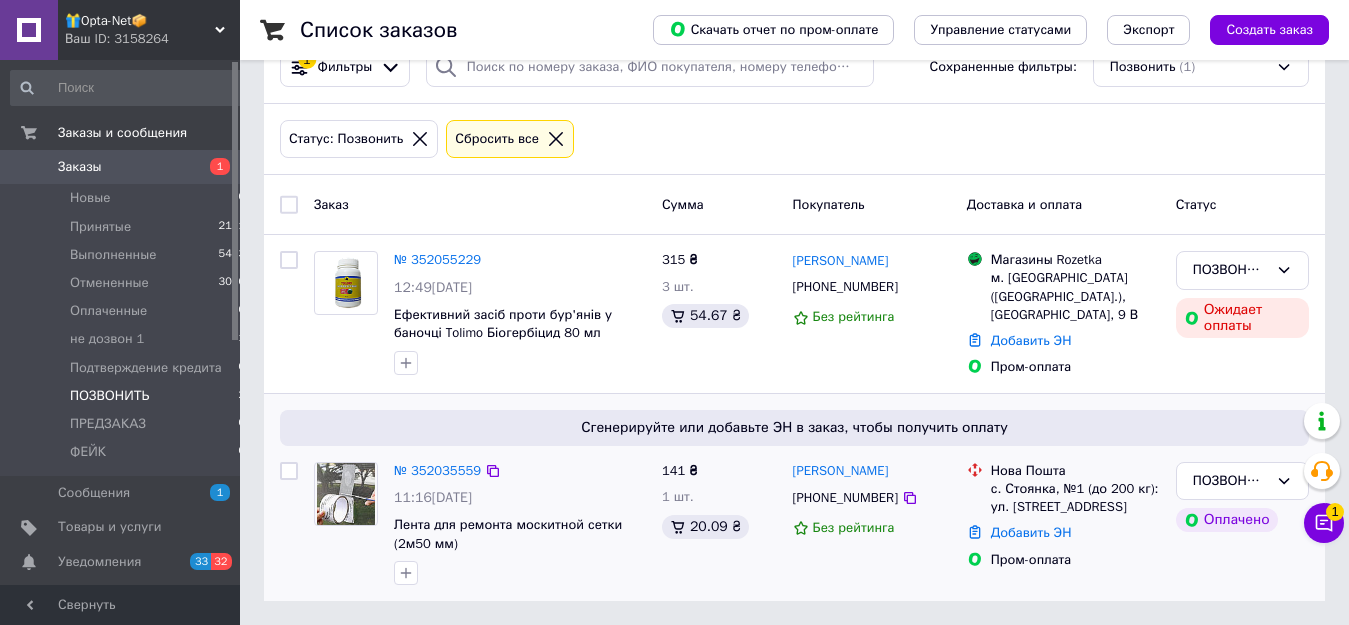 click on "Оплачено" at bounding box center [1242, 520] 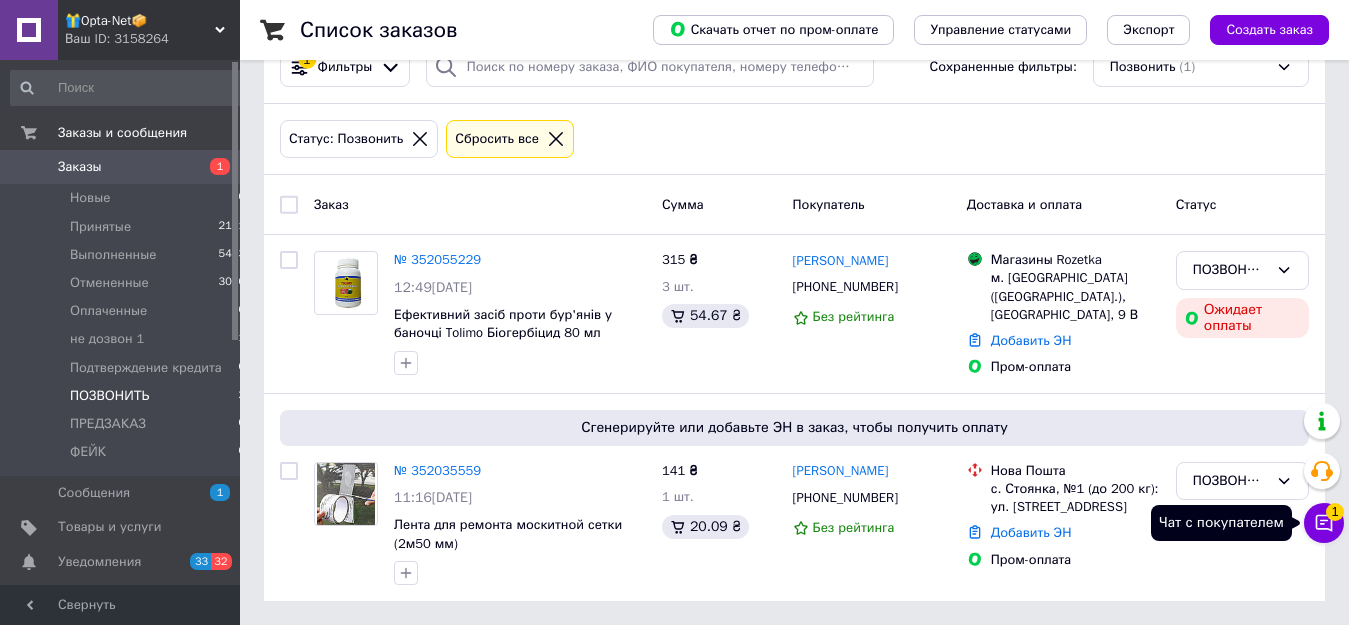 click on "Чат с покупателем 1" at bounding box center [1324, 523] 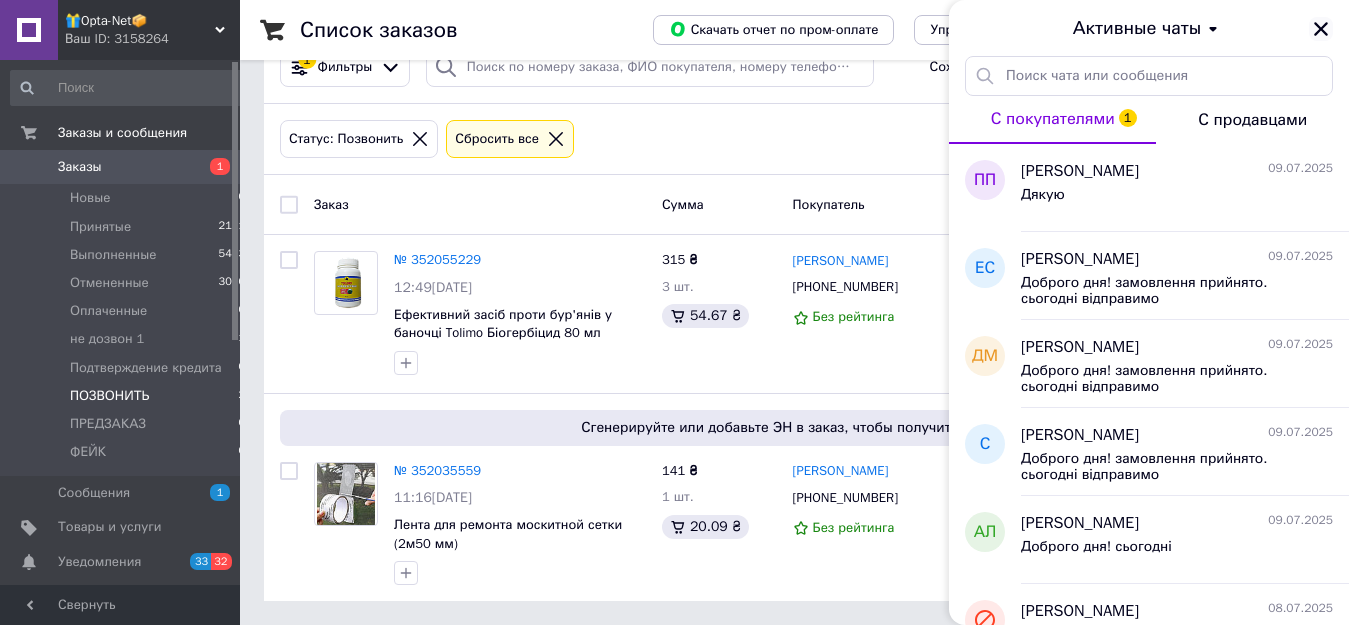 click 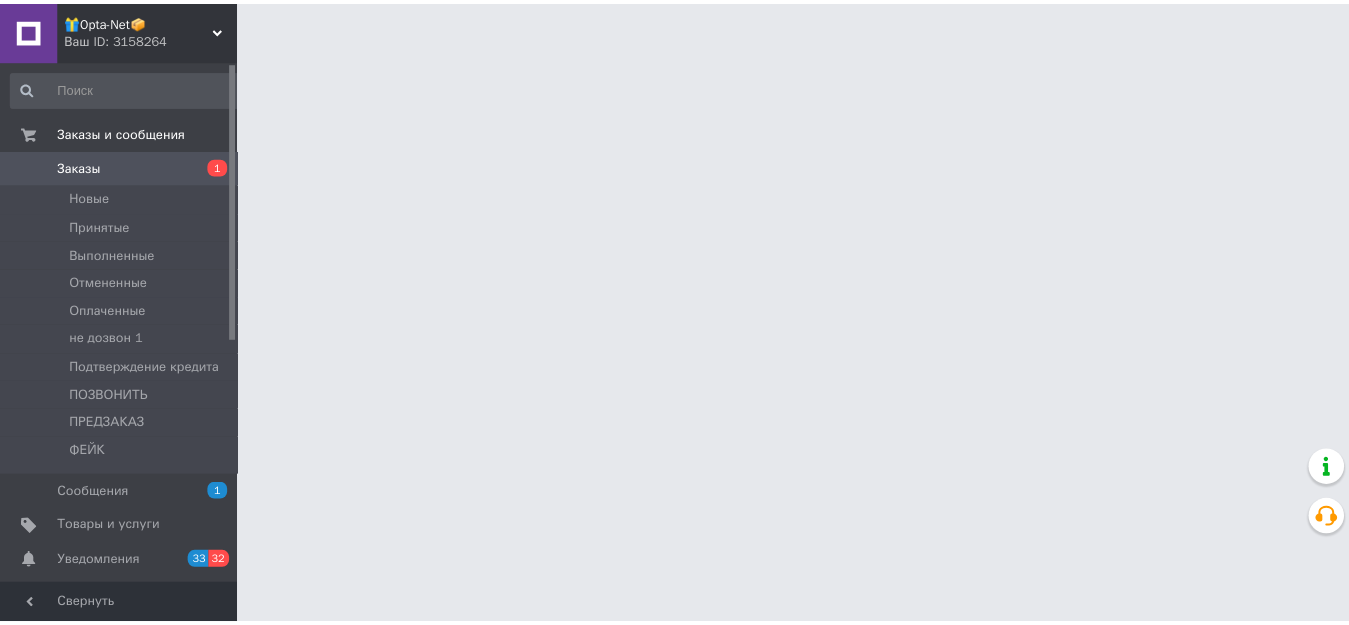 scroll, scrollTop: 0, scrollLeft: 0, axis: both 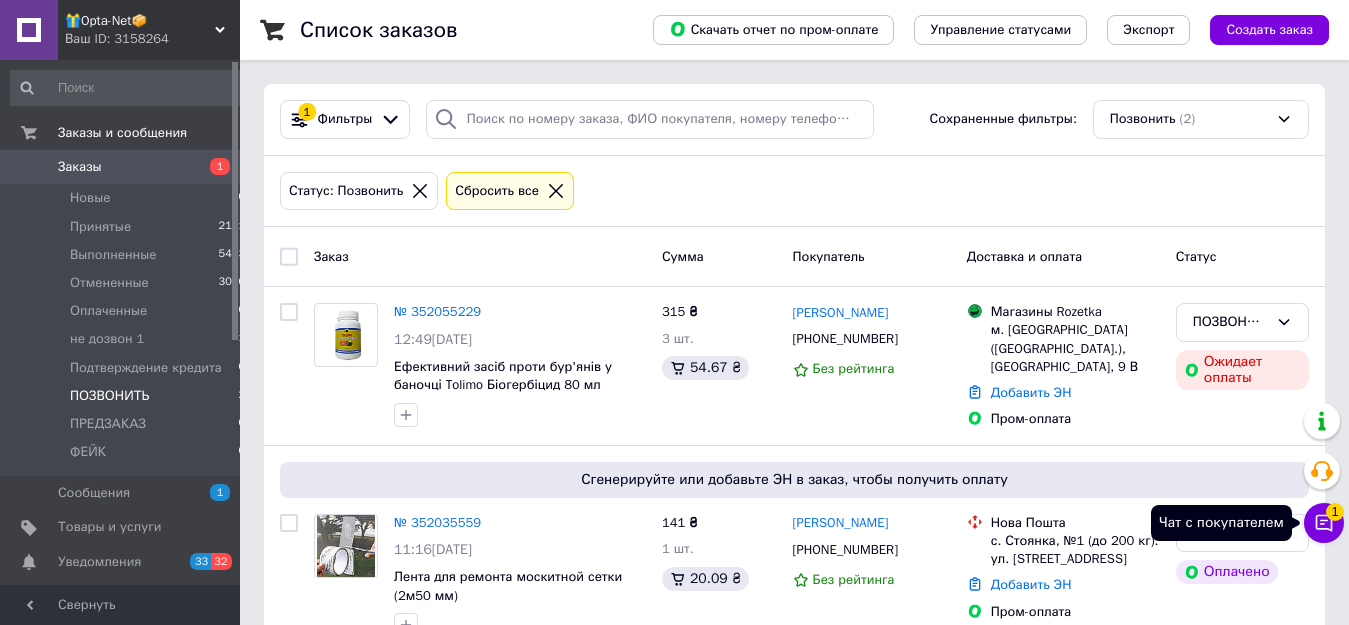 click 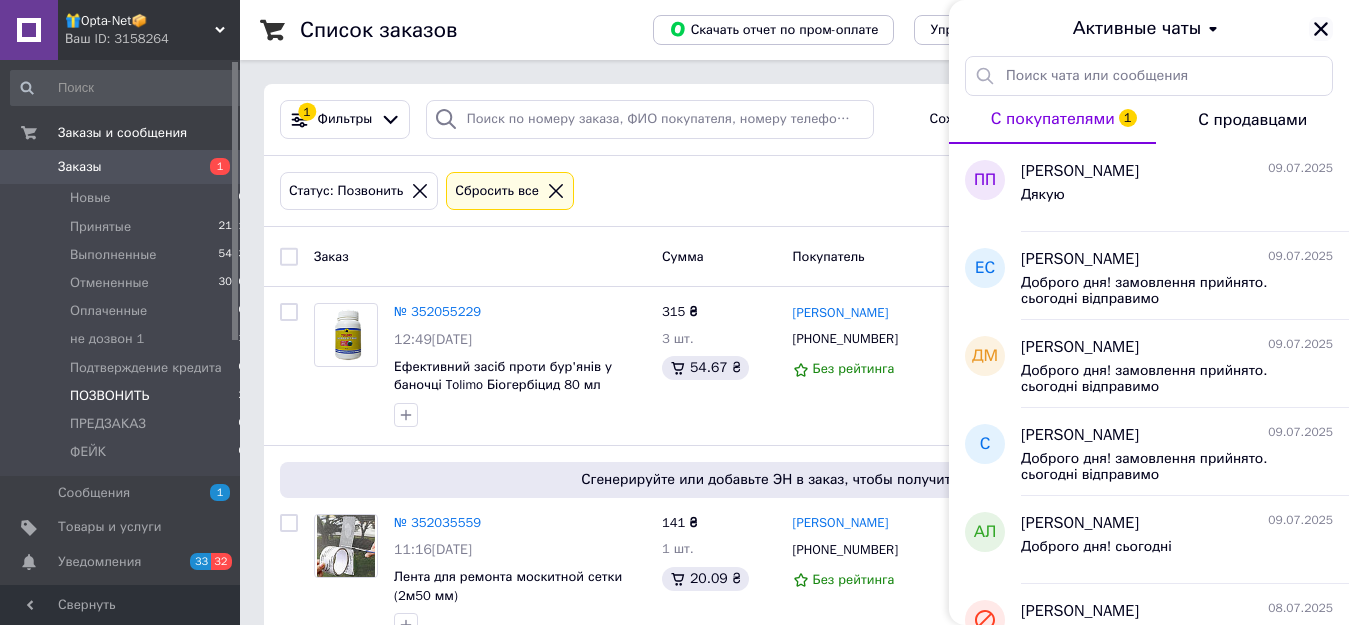 click 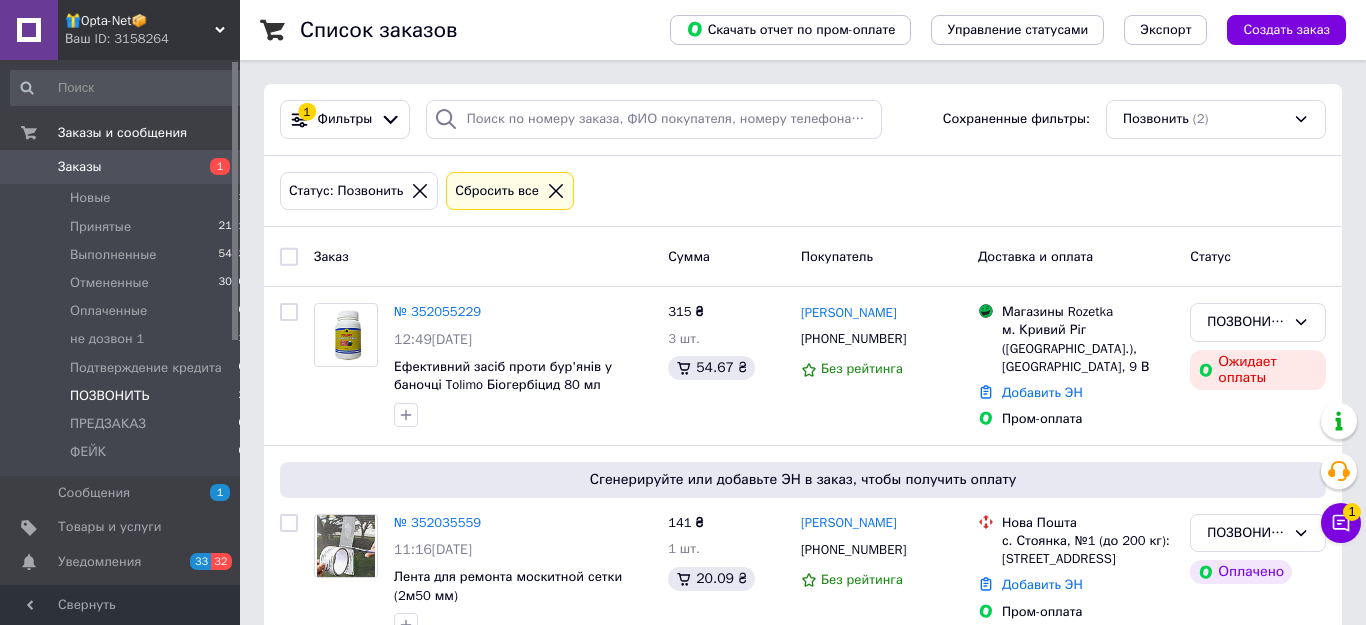 scroll, scrollTop: 0, scrollLeft: 0, axis: both 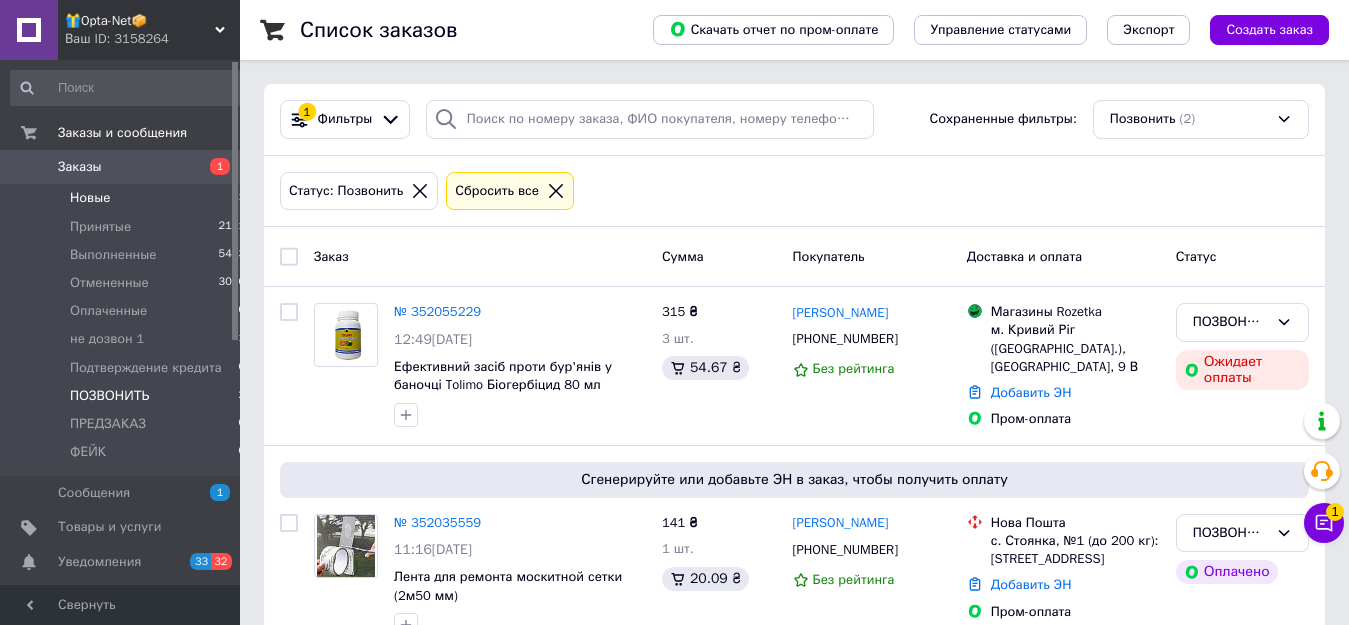 click on "Новые 1" at bounding box center [128, 198] 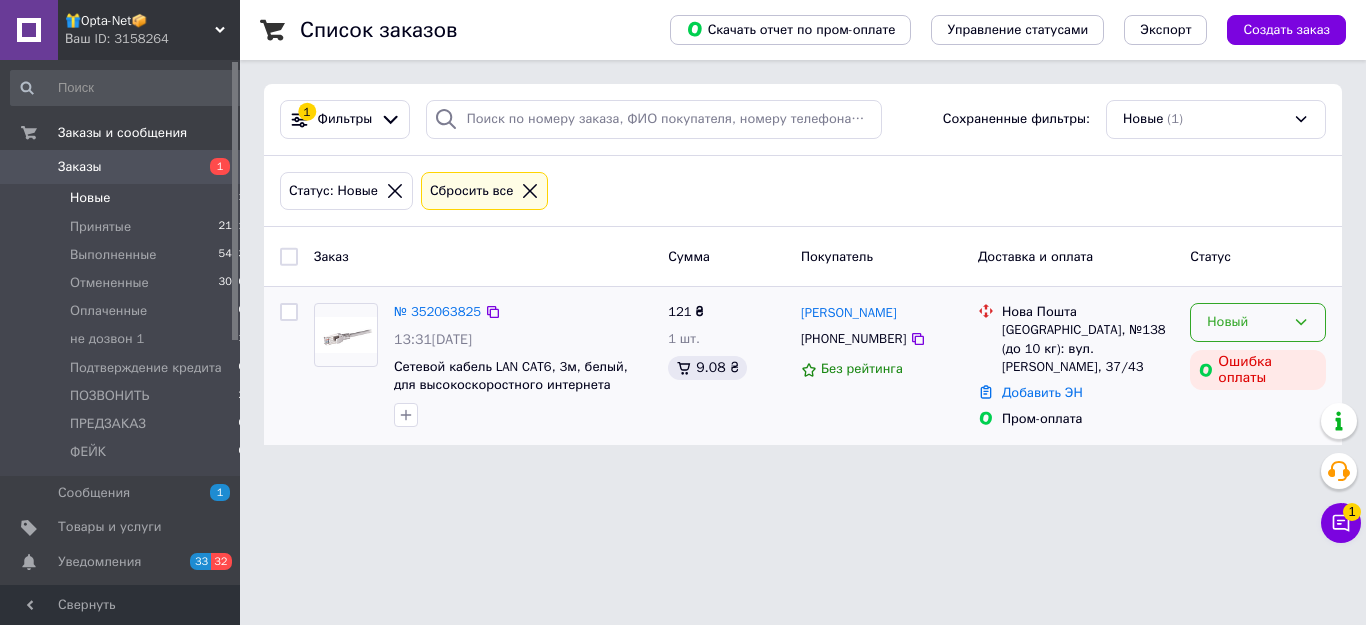 click on "Новый" at bounding box center [1246, 322] 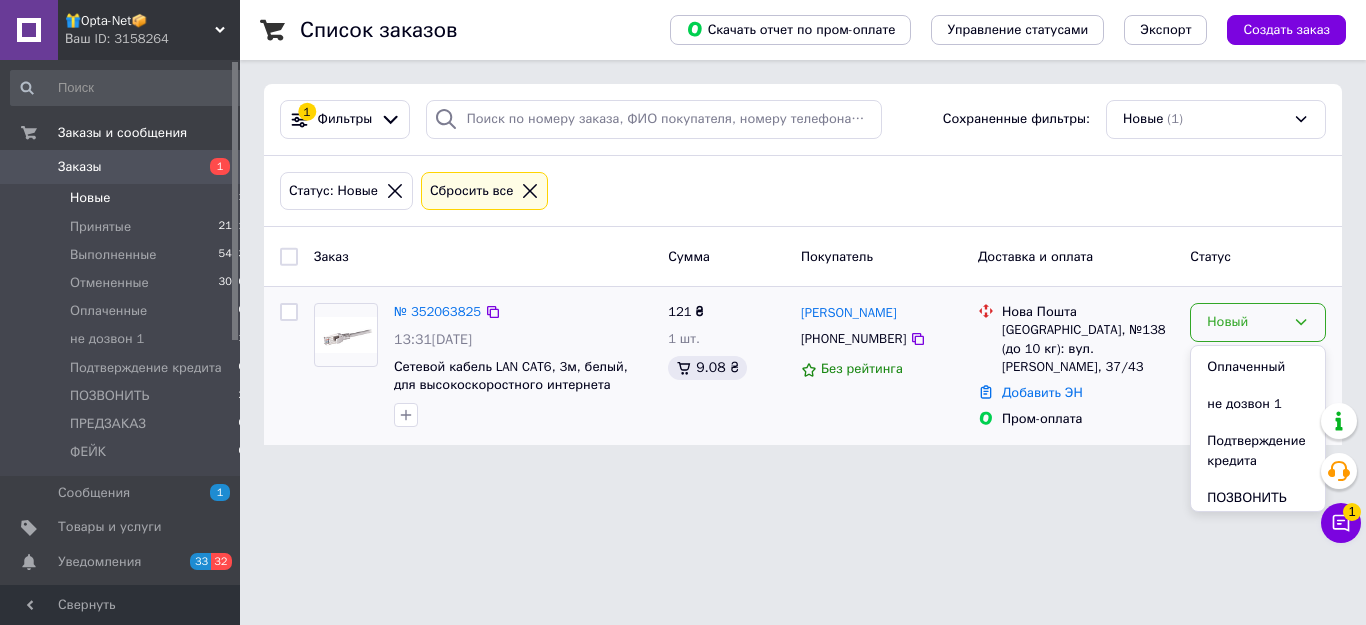 scroll, scrollTop: 185, scrollLeft: 0, axis: vertical 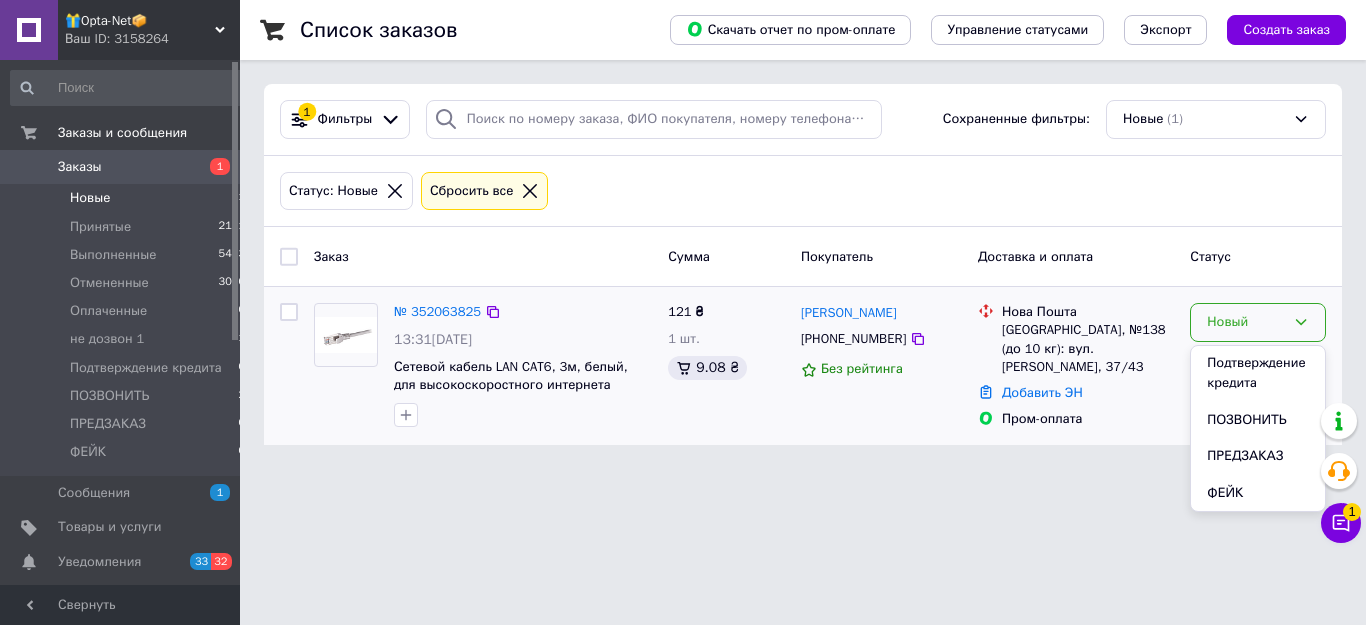 click on "ПОЗВОНИТЬ" at bounding box center [1258, 420] 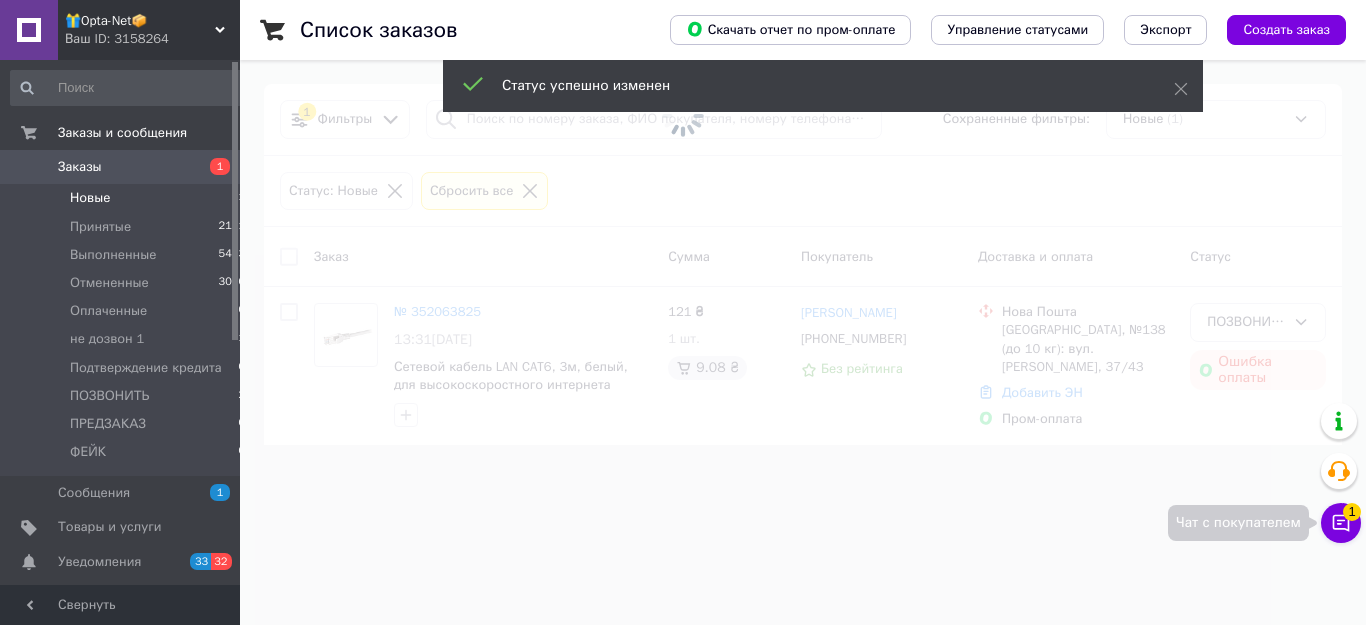 click 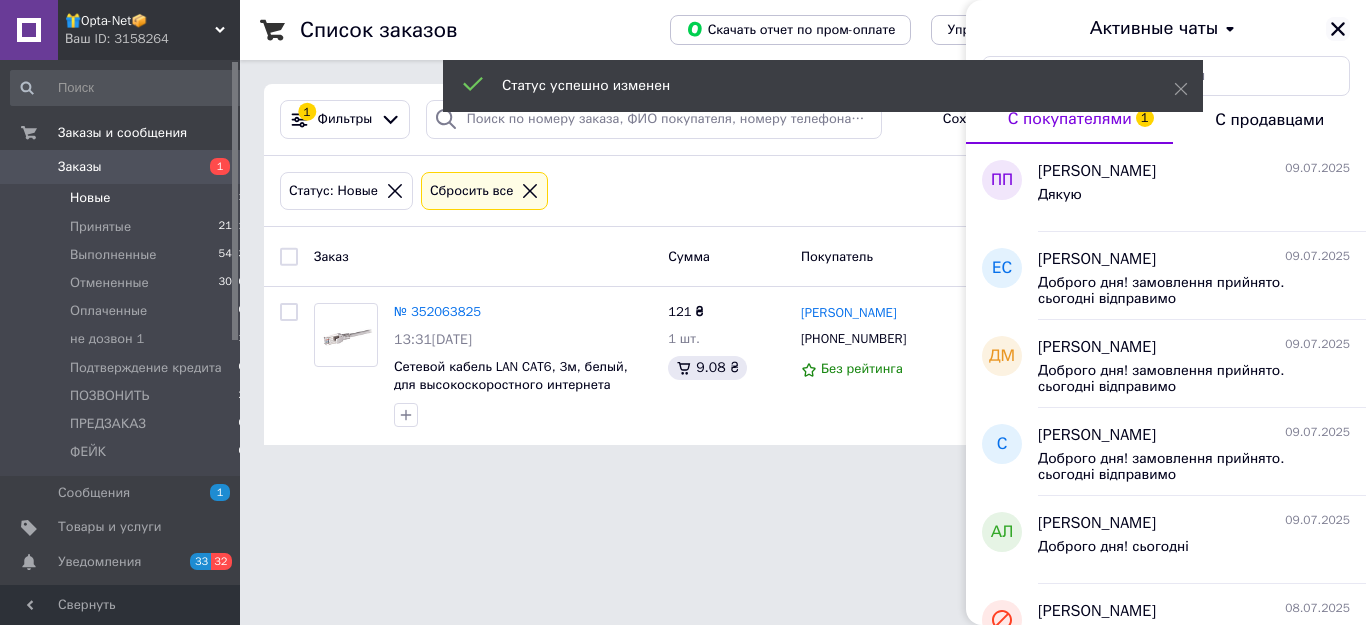 click 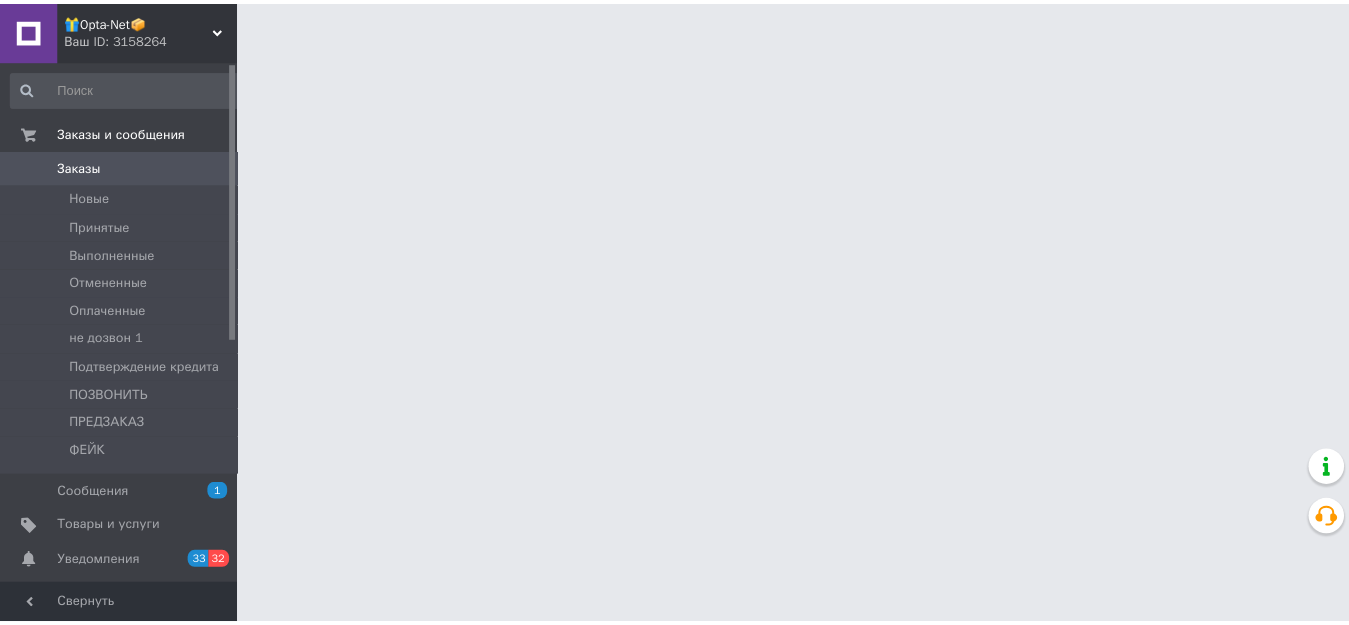 scroll, scrollTop: 0, scrollLeft: 0, axis: both 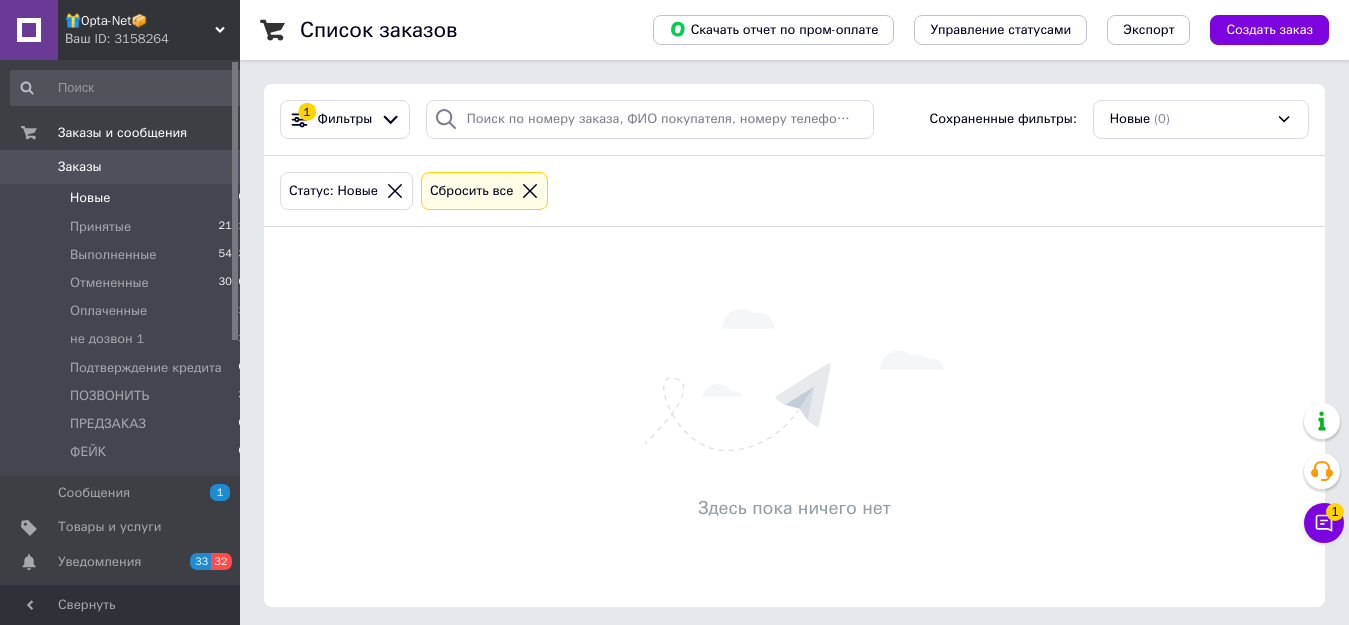 click on "🎁Opta-Net📦" at bounding box center [140, 21] 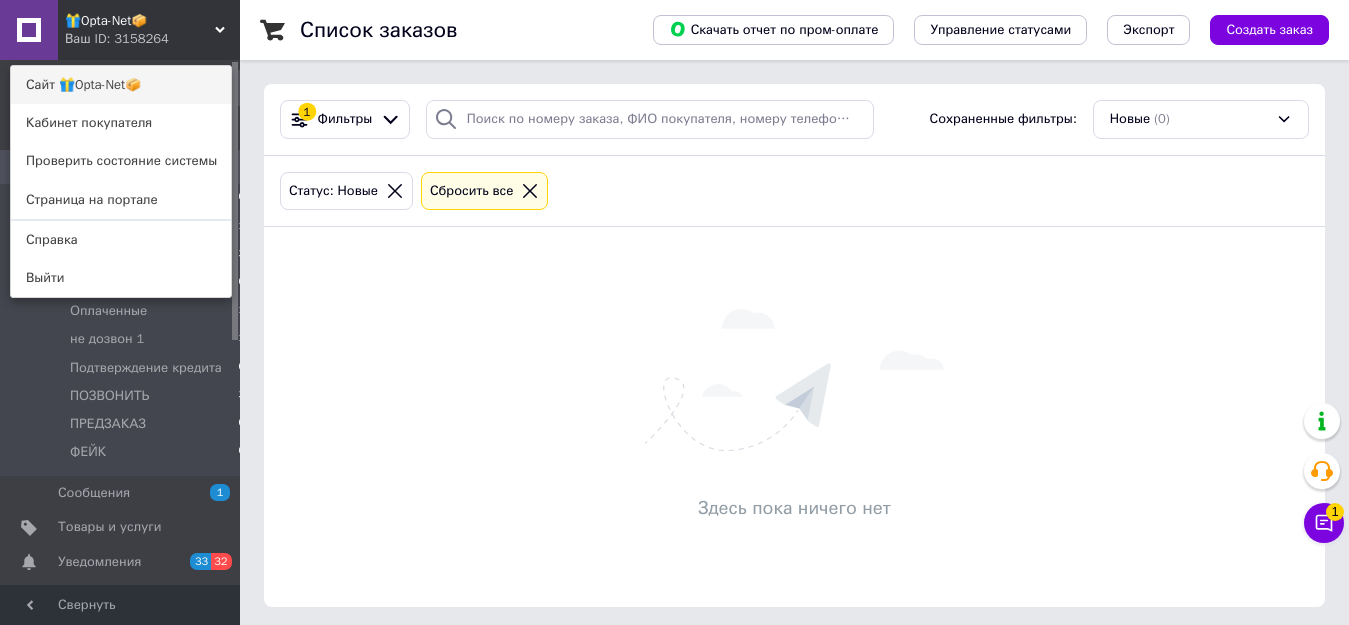 click on "Сайт 🎁Opta-Net📦" at bounding box center (121, 85) 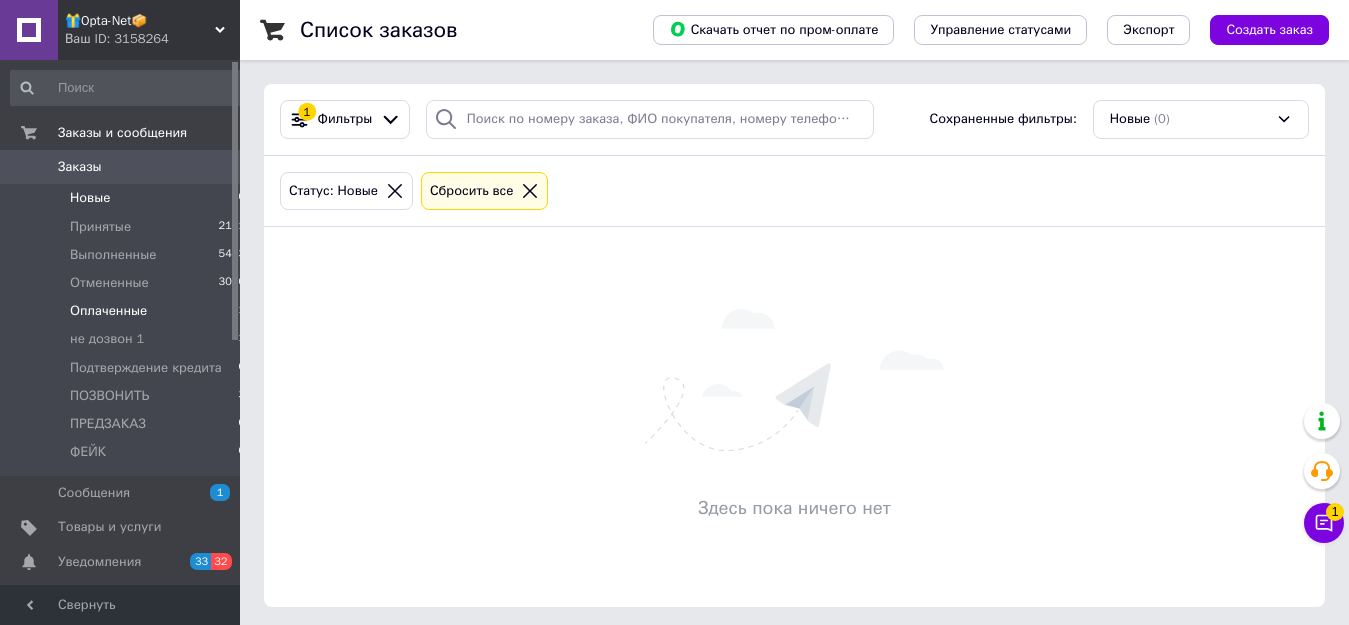 click on "Оплаченные 1" at bounding box center [128, 311] 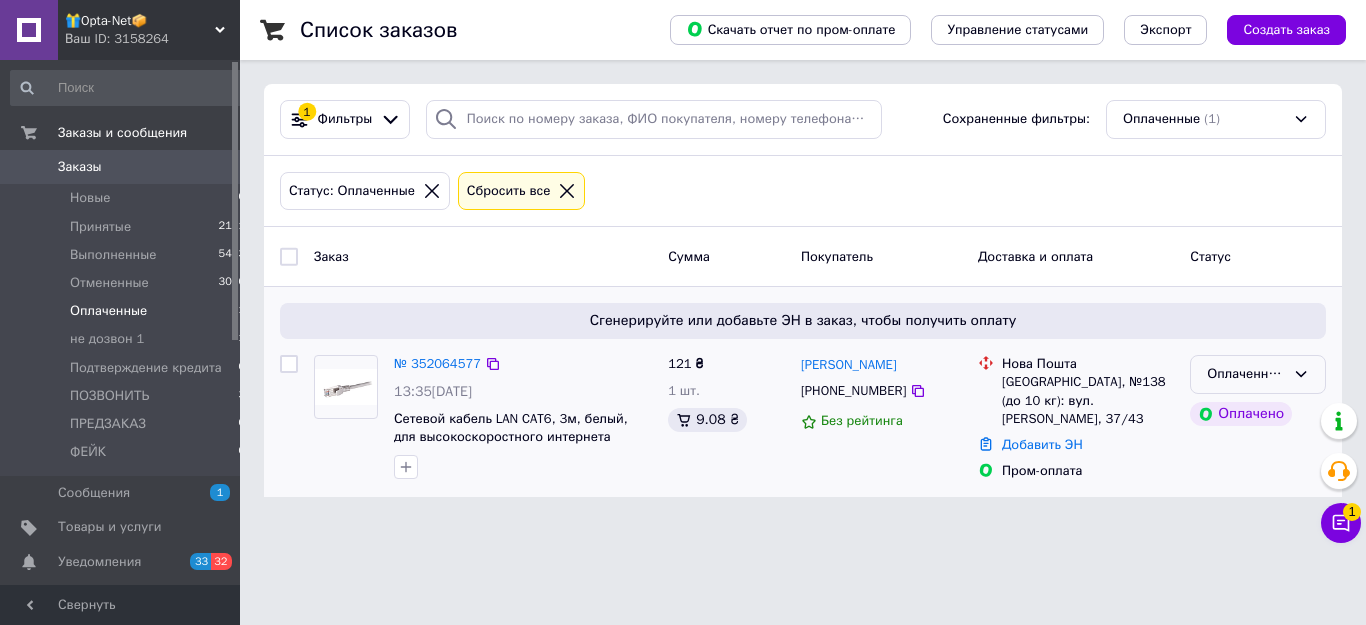 click on "Оплаченный" at bounding box center (1246, 374) 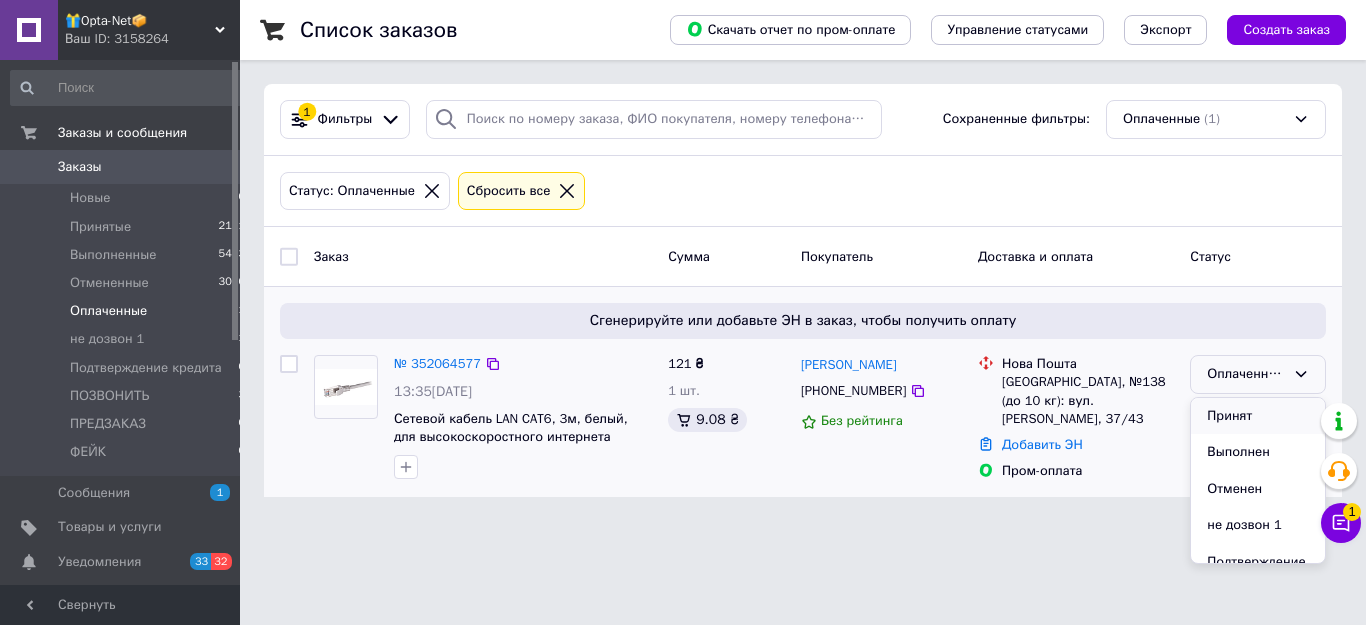 click on "Принят" at bounding box center (1258, 416) 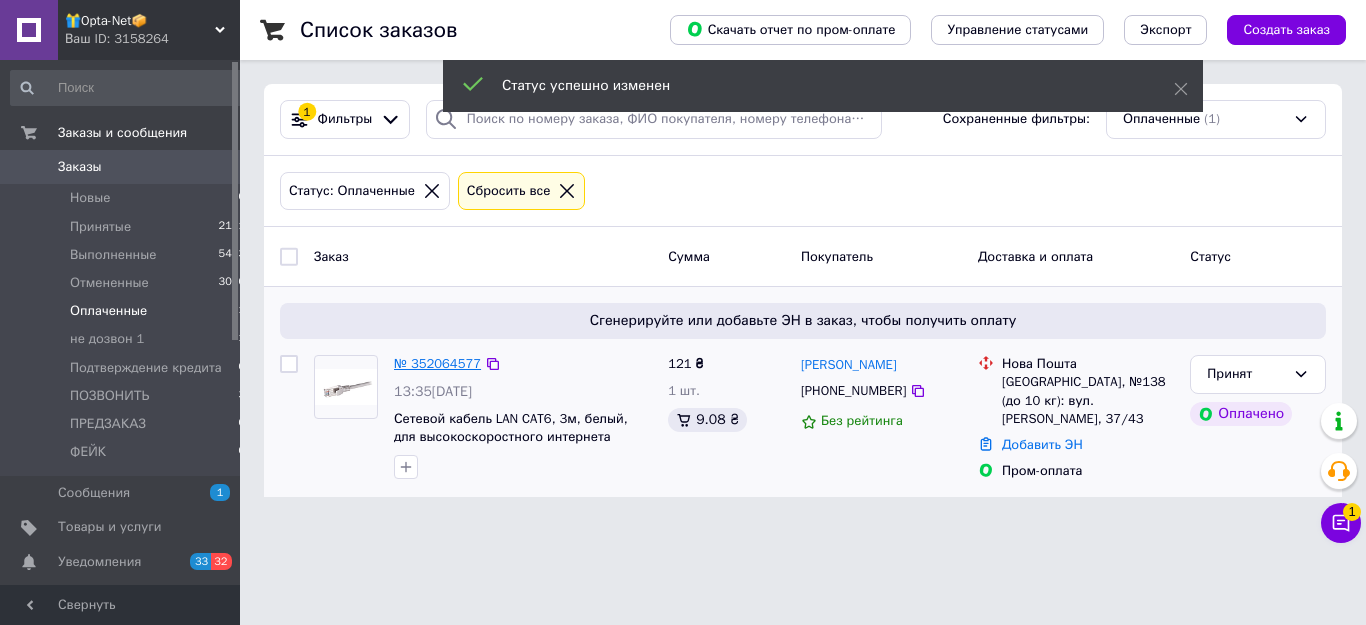 click on "№ 352064577" at bounding box center (437, 363) 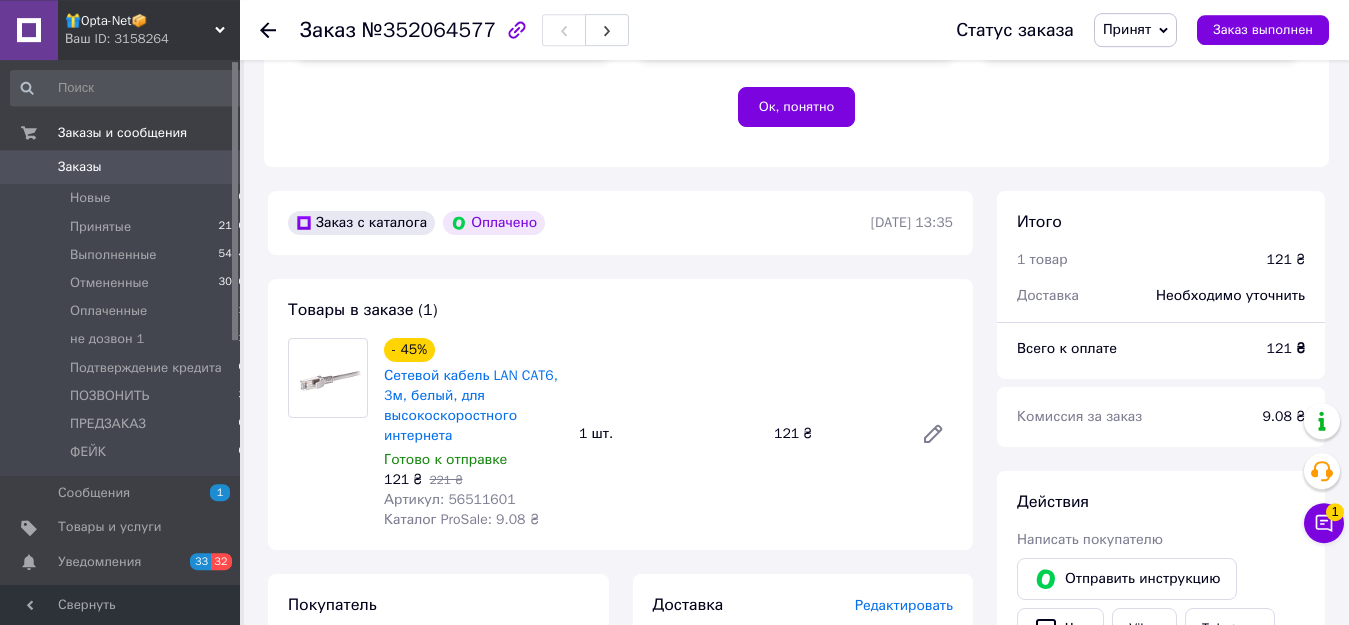 scroll, scrollTop: 510, scrollLeft: 0, axis: vertical 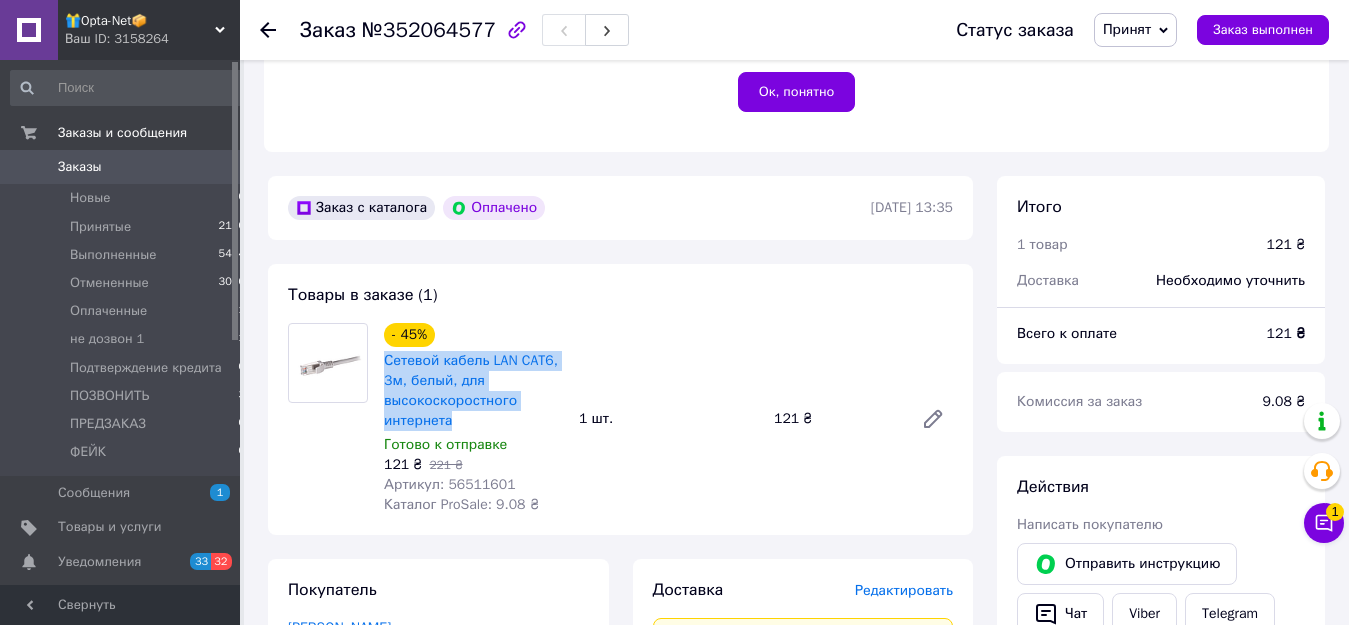 drag, startPoint x: 382, startPoint y: 360, endPoint x: 461, endPoint y: 422, distance: 100.4241 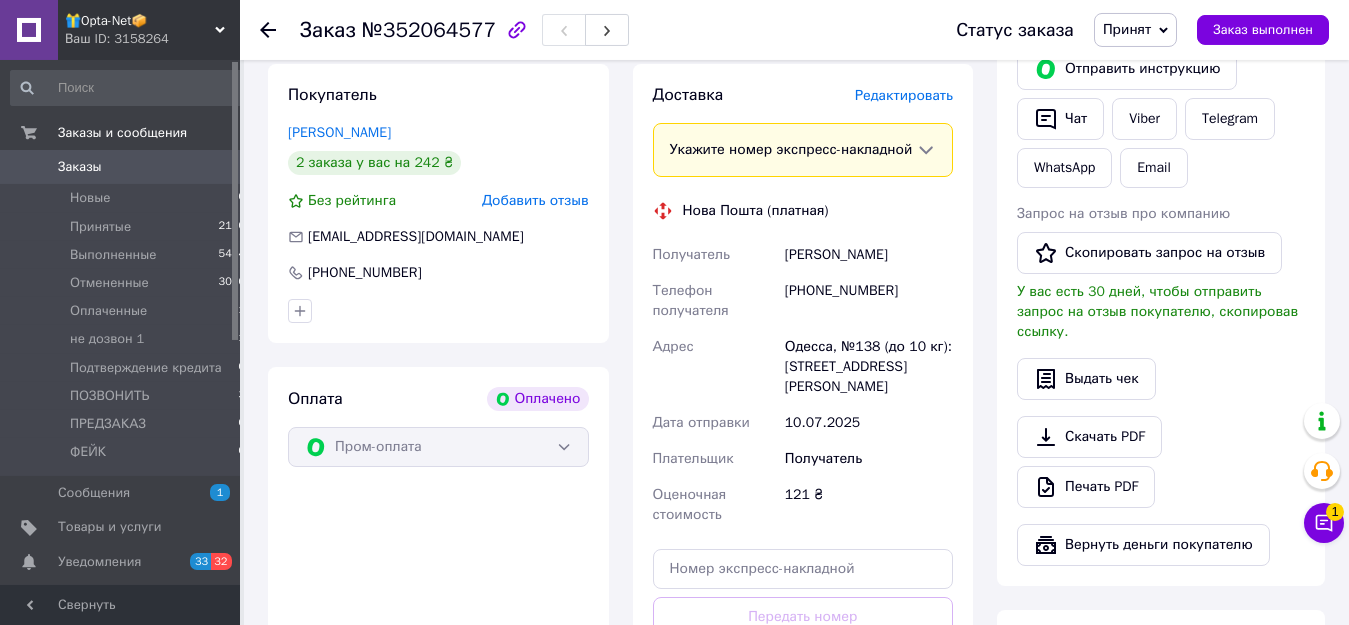 scroll, scrollTop: 1122, scrollLeft: 0, axis: vertical 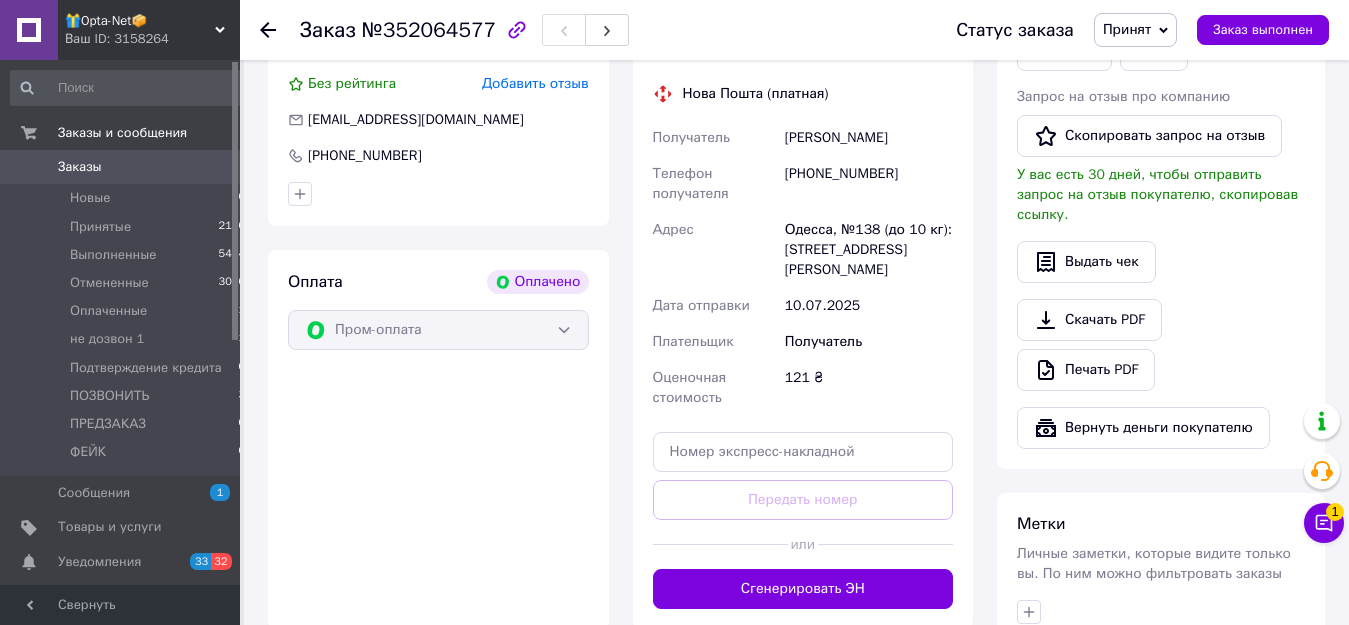 click on "[PHONE_NUMBER]" at bounding box center [869, 184] 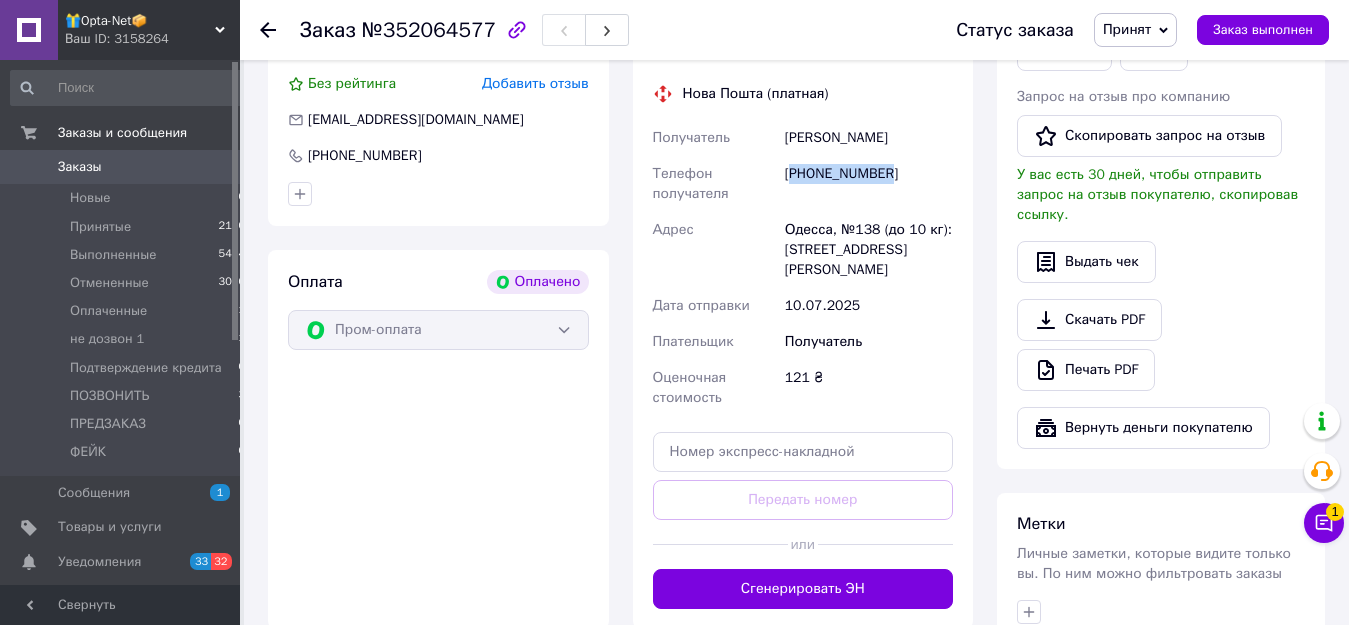 click on "[PHONE_NUMBER]" at bounding box center (869, 184) 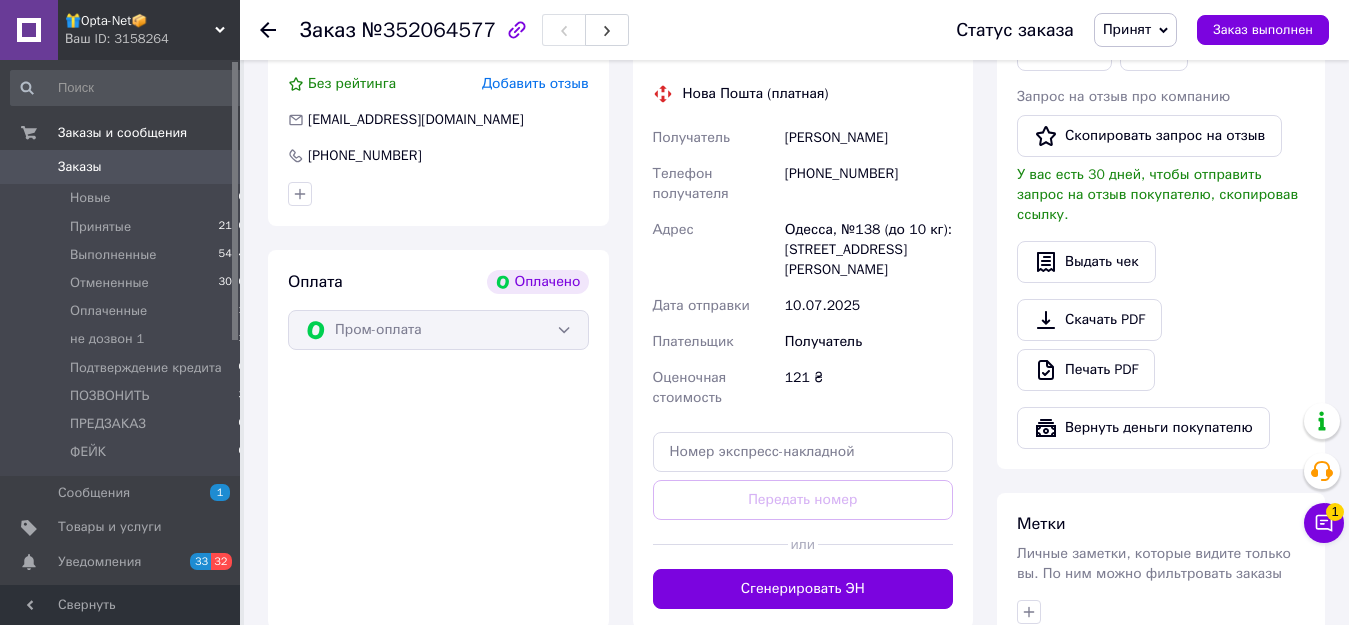 click on "Фесенко Юрий" at bounding box center (869, 138) 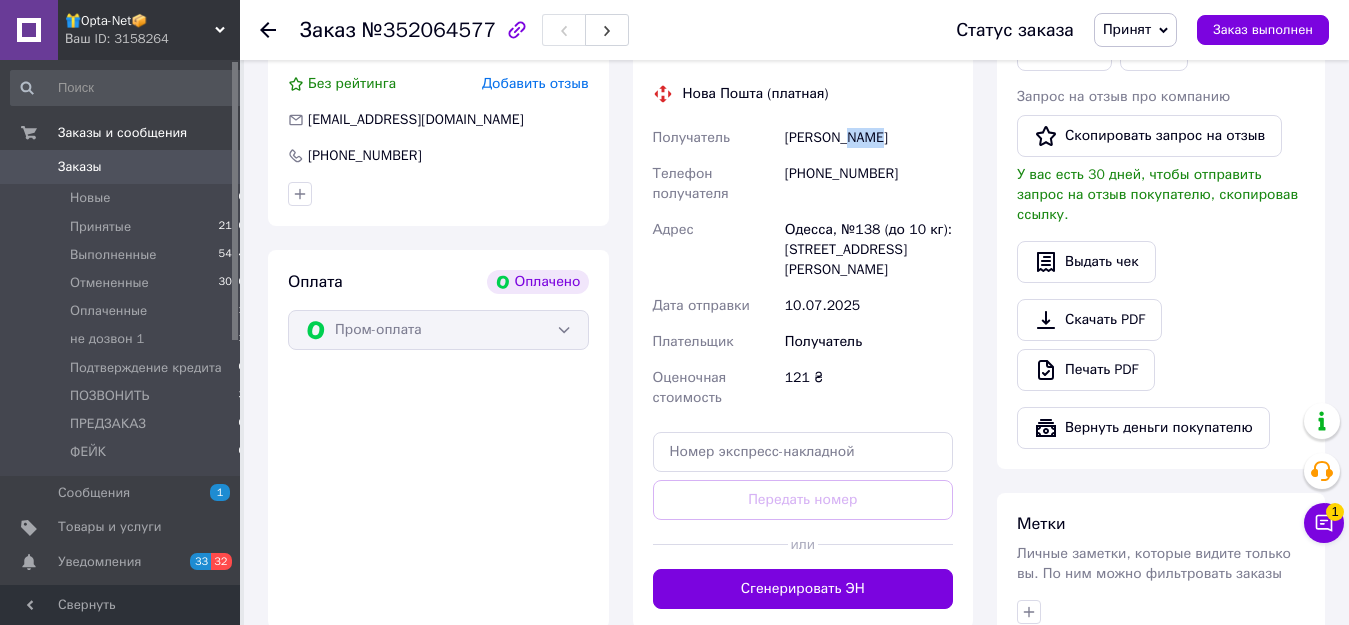 click on "Фесенко Юрий" at bounding box center [869, 138] 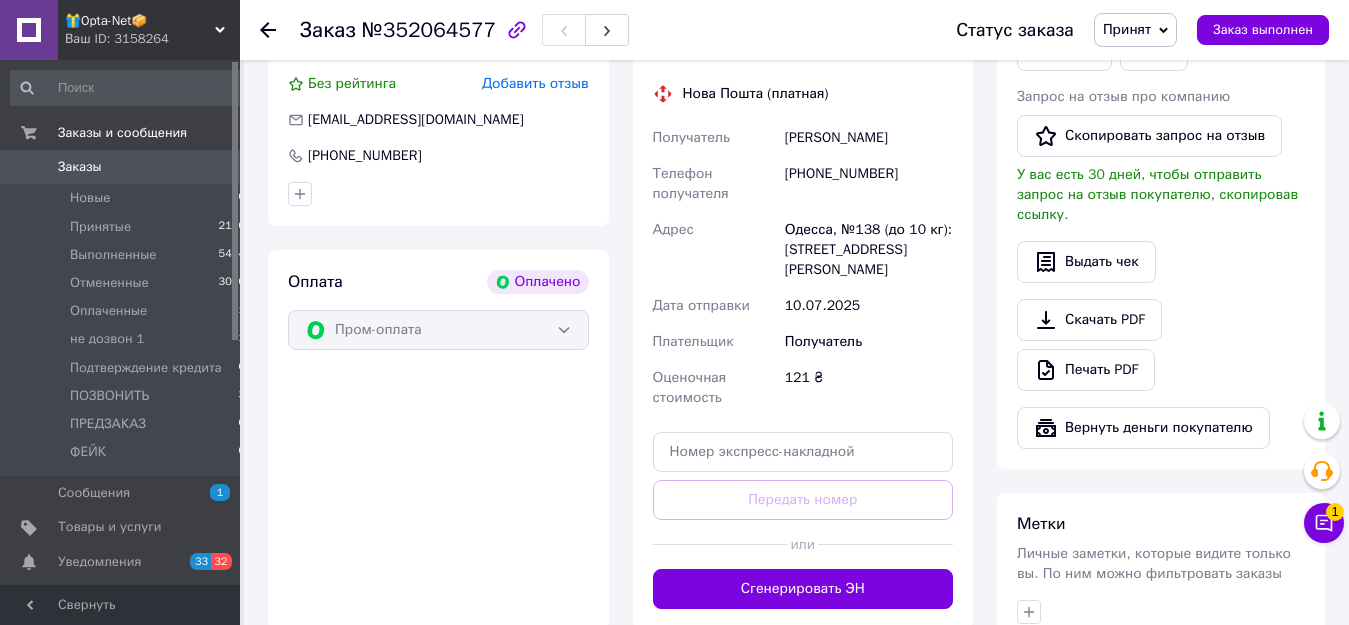 click on "Фесенко Юрий" at bounding box center [869, 138] 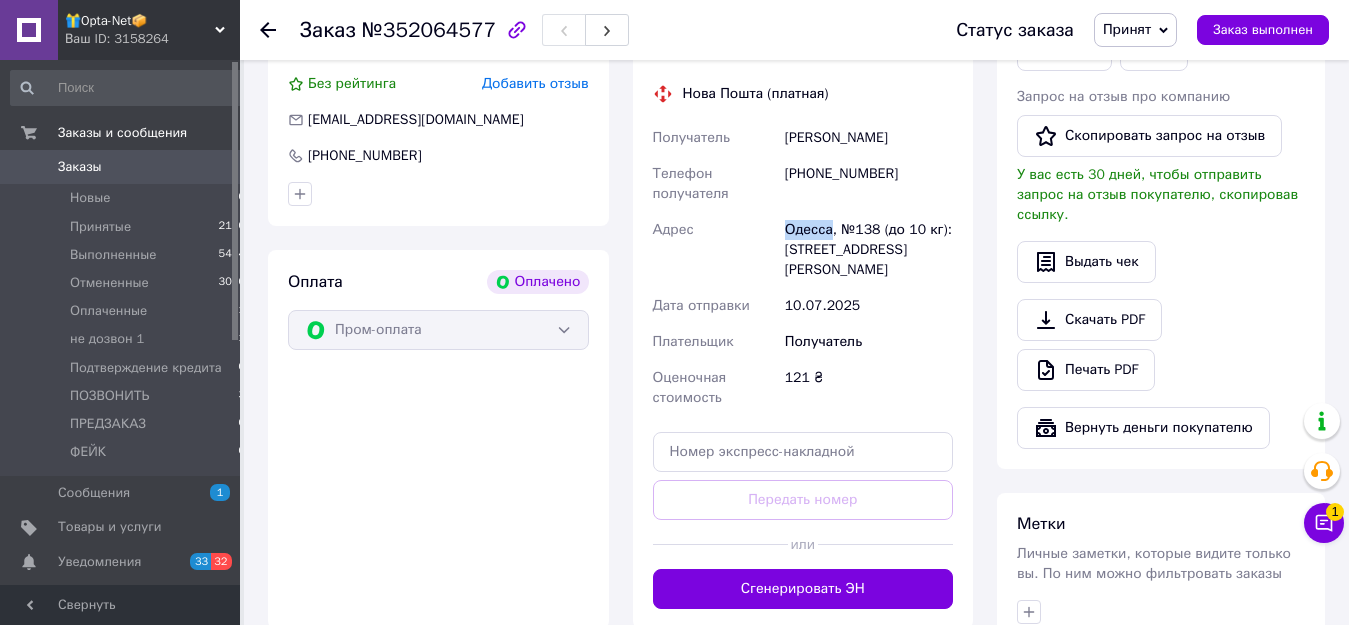 click on "Одесса, №138 (до 10 кг): ул. Евгения Танцуры, 37/43" at bounding box center [869, 250] 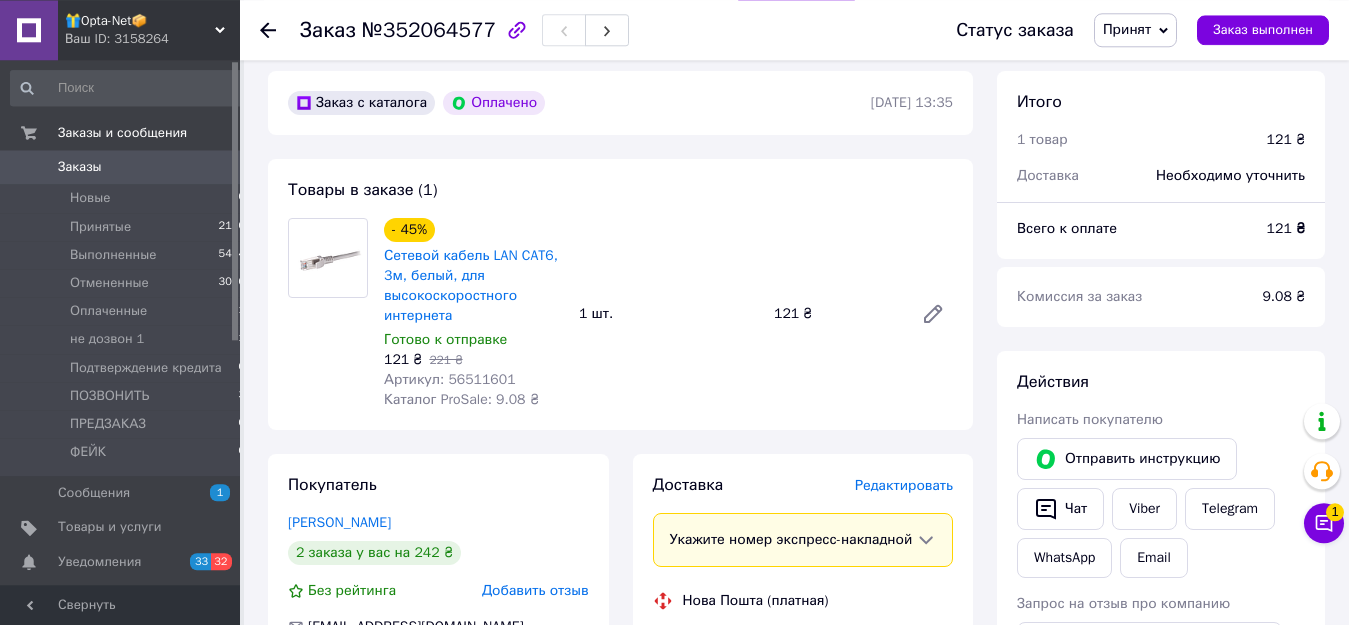 scroll, scrollTop: 612, scrollLeft: 0, axis: vertical 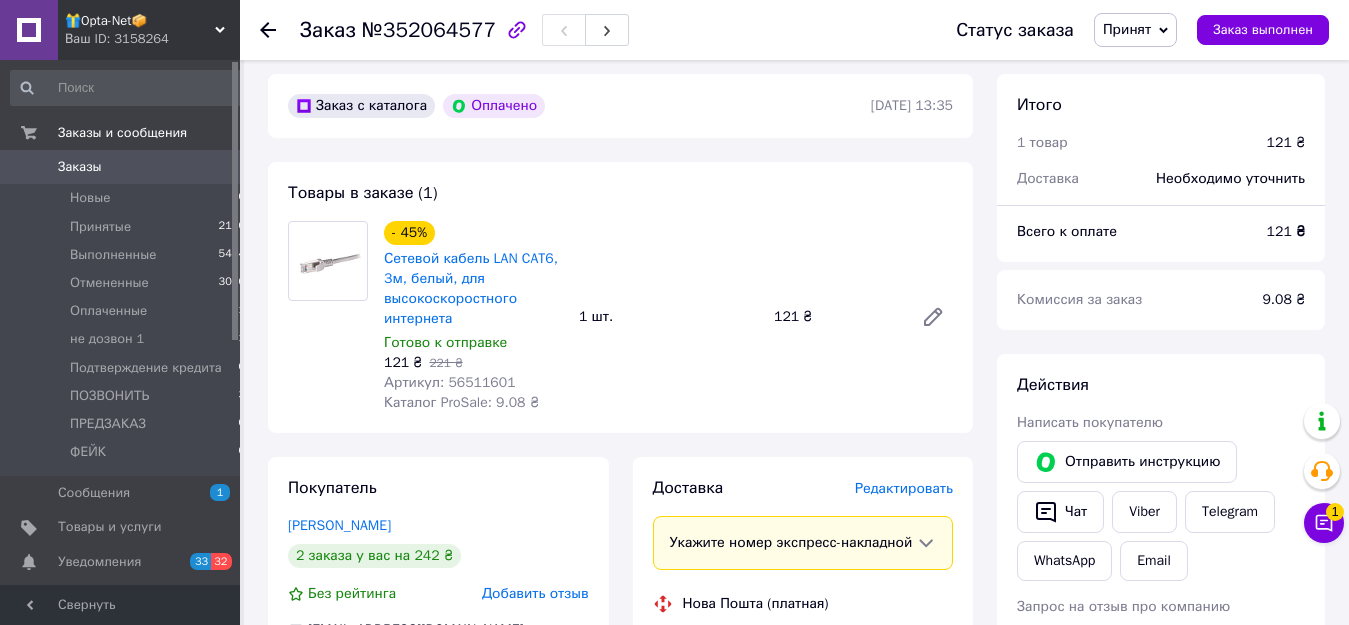 click 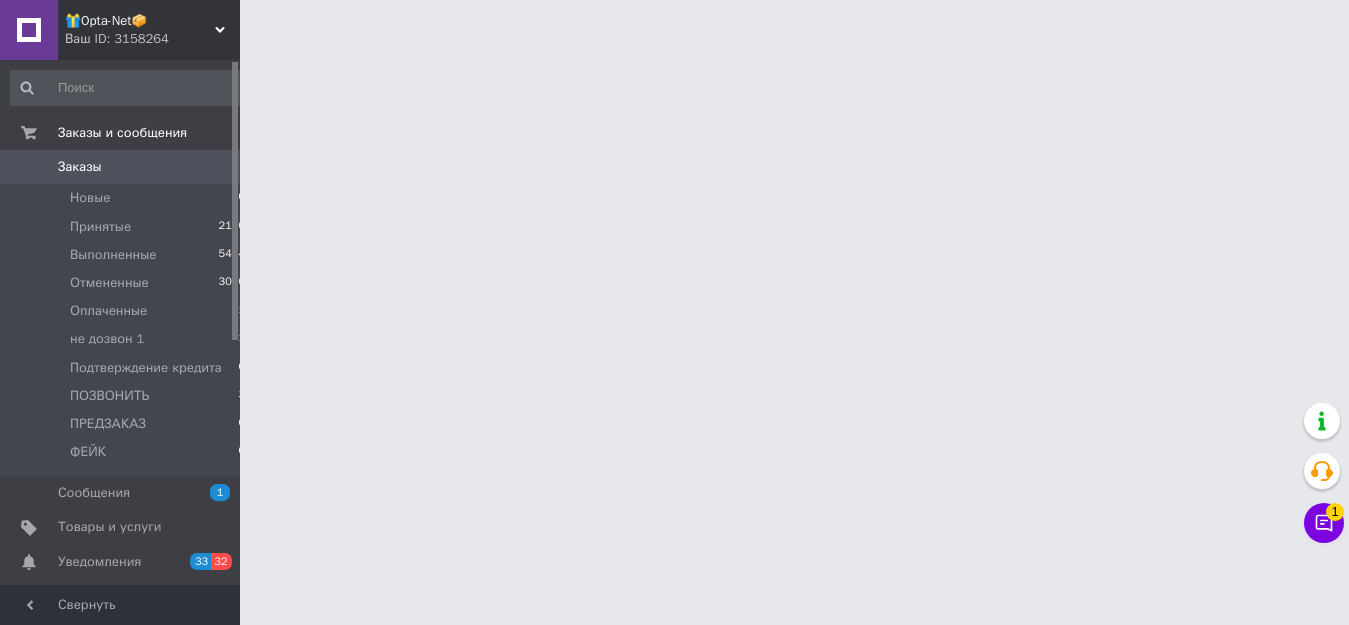 scroll, scrollTop: 0, scrollLeft: 0, axis: both 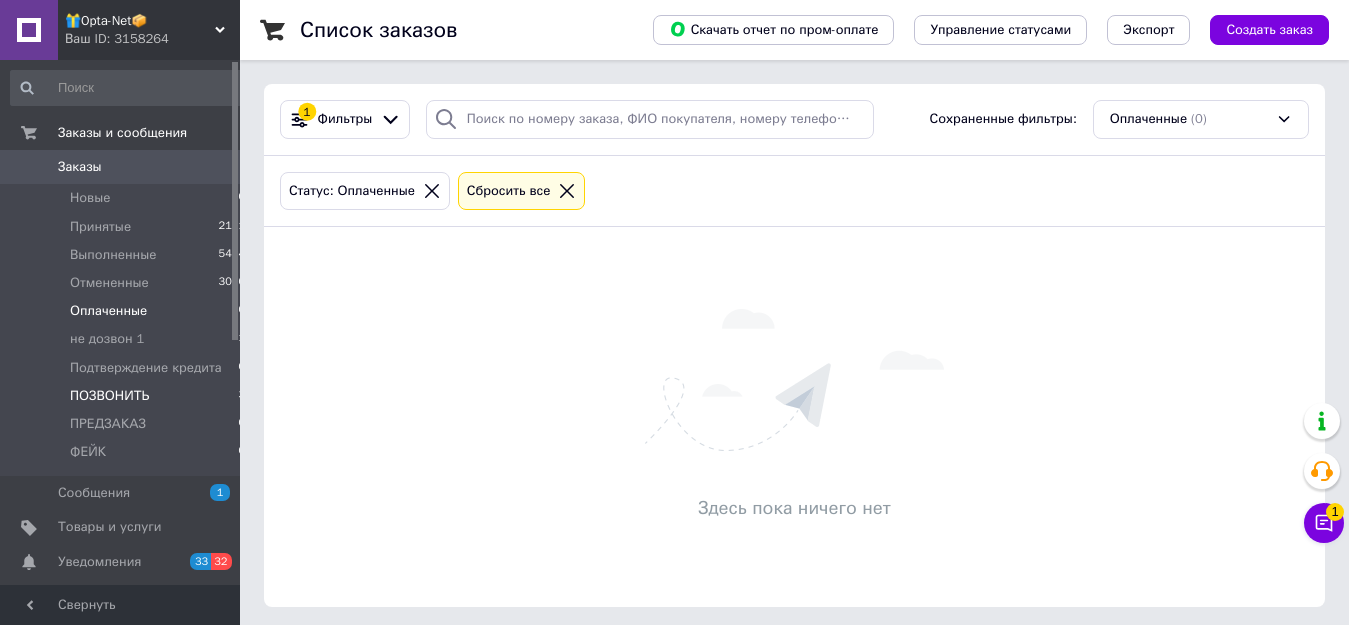 click on "ПОЗВОНИТЬ 3" at bounding box center [128, 396] 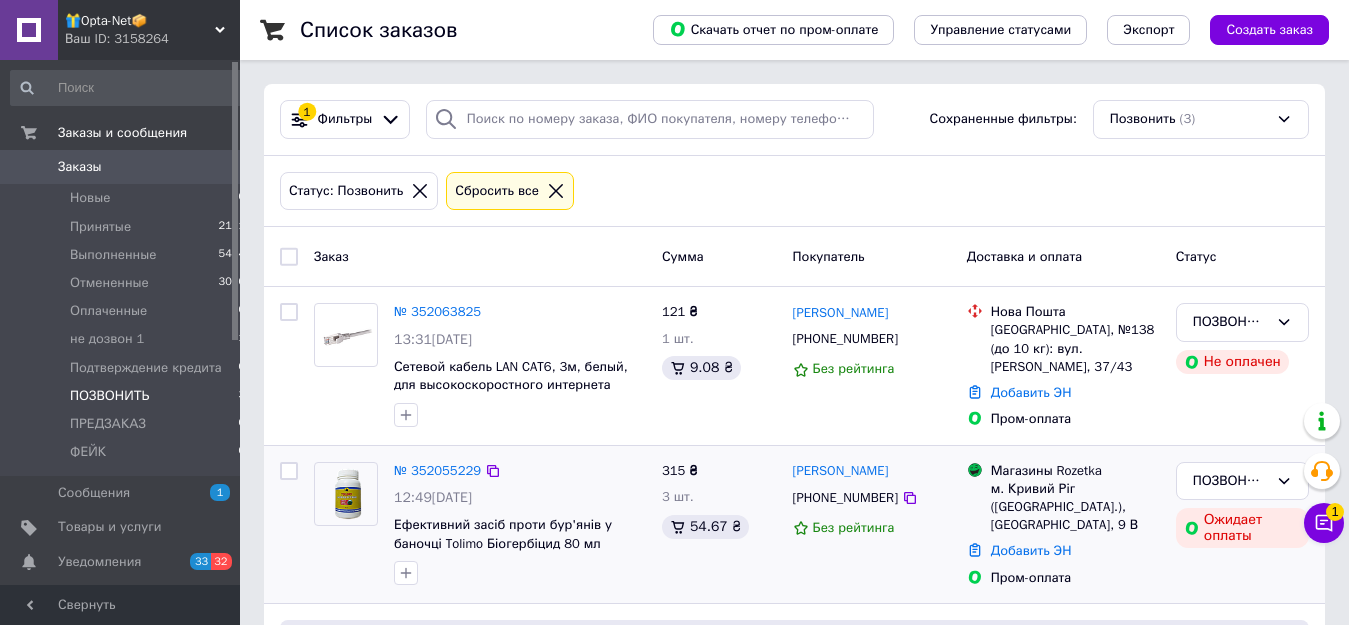 scroll, scrollTop: 209, scrollLeft: 0, axis: vertical 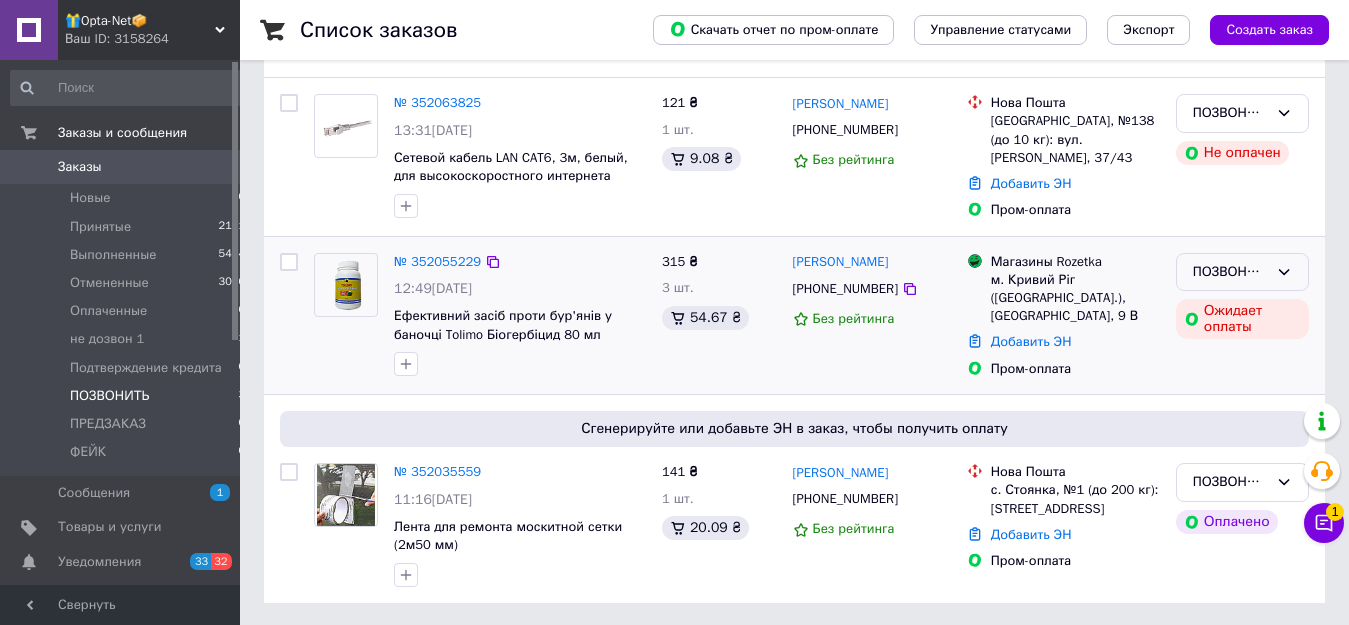 click on "ПОЗВОНИТЬ" at bounding box center [1242, 272] 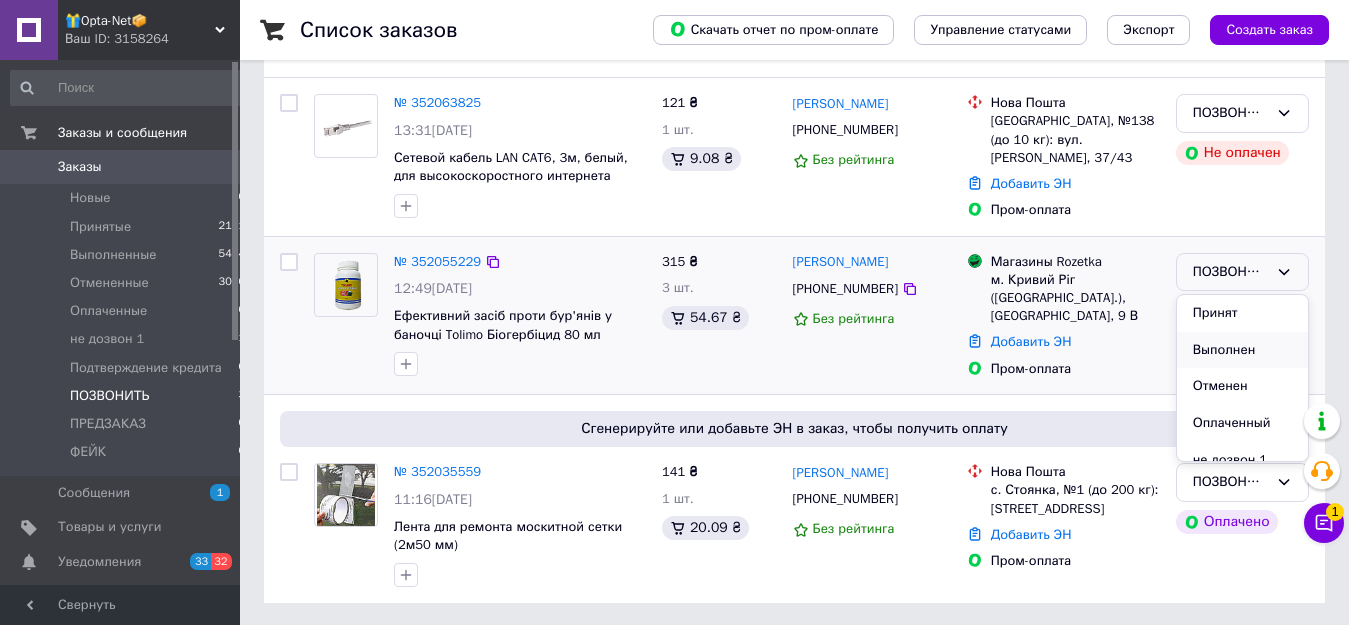 scroll, scrollTop: 148, scrollLeft: 0, axis: vertical 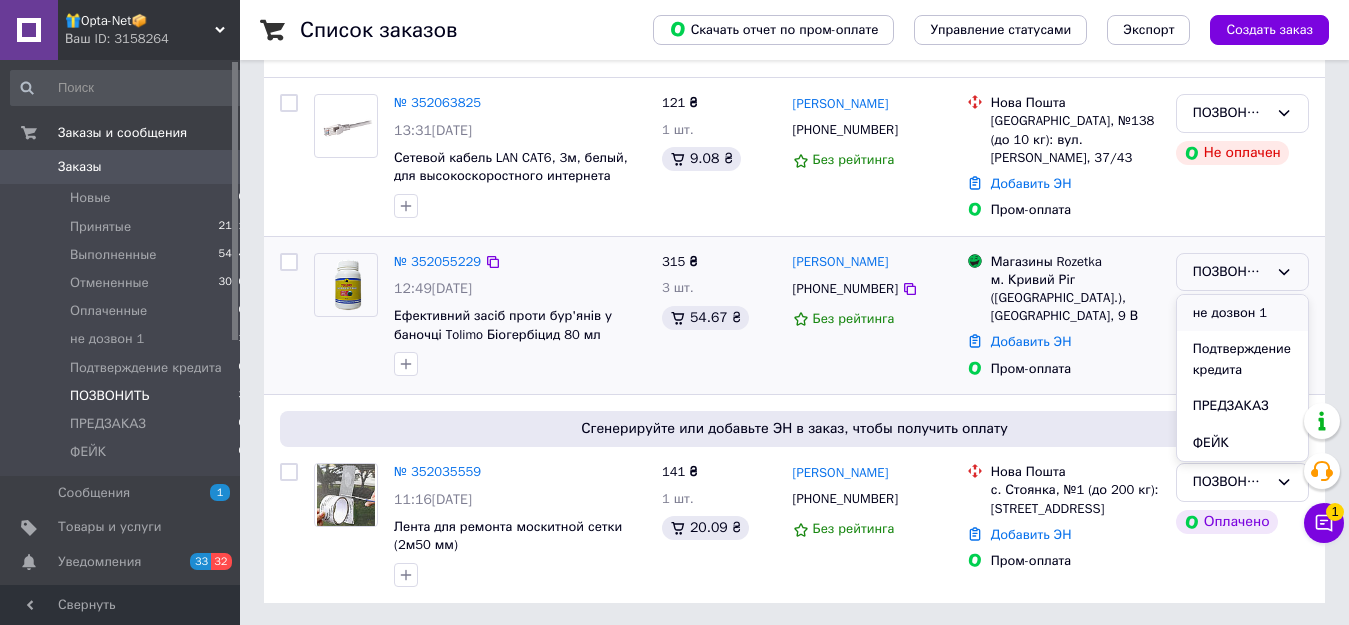 click on "не дозвон 1" at bounding box center [1242, 313] 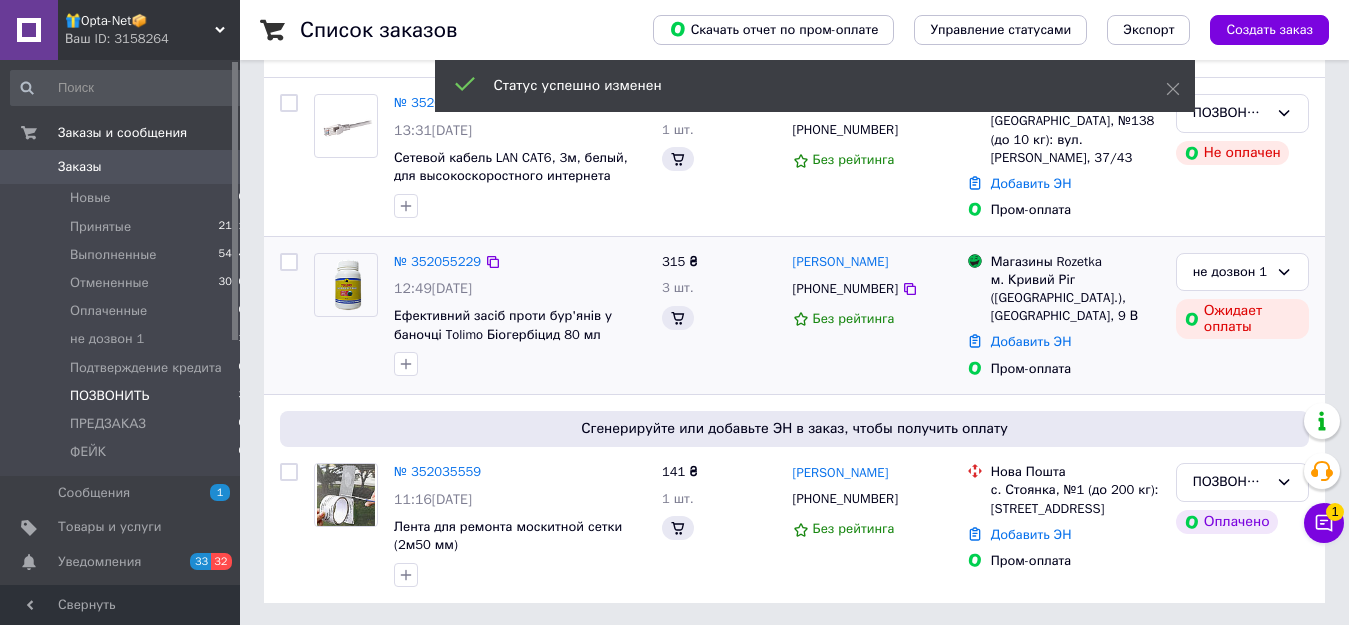 click on "№ 352055229" at bounding box center (437, 261) 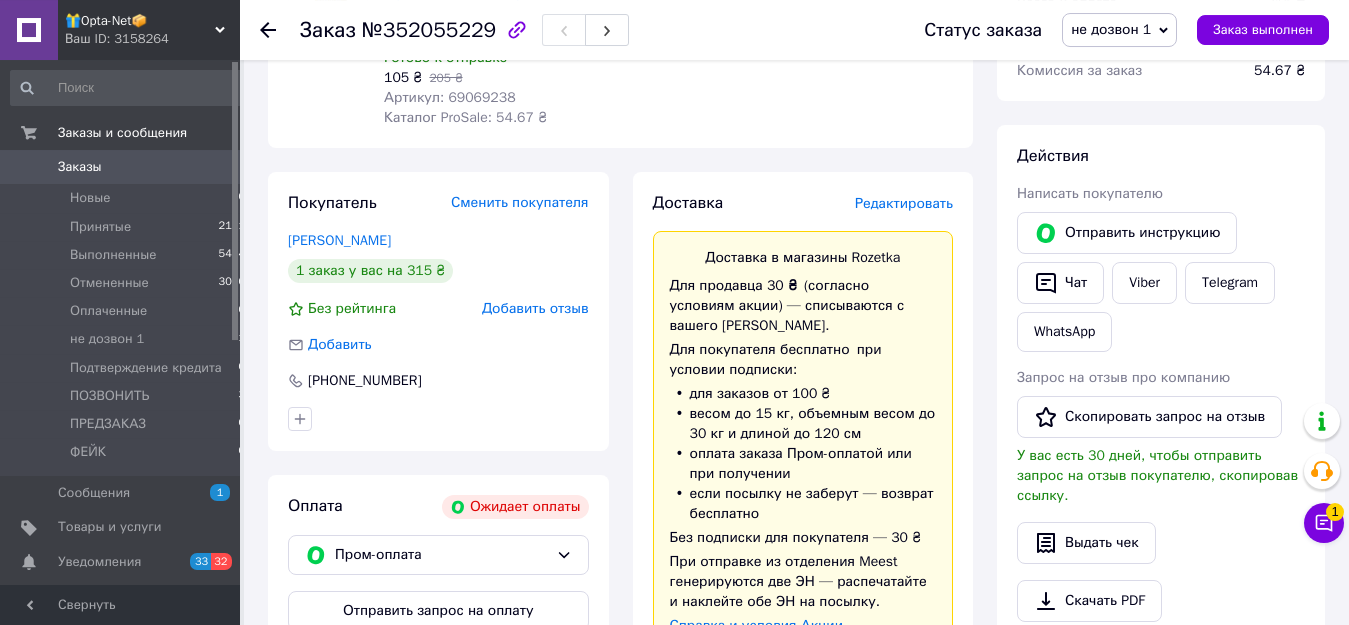 scroll, scrollTop: 311, scrollLeft: 0, axis: vertical 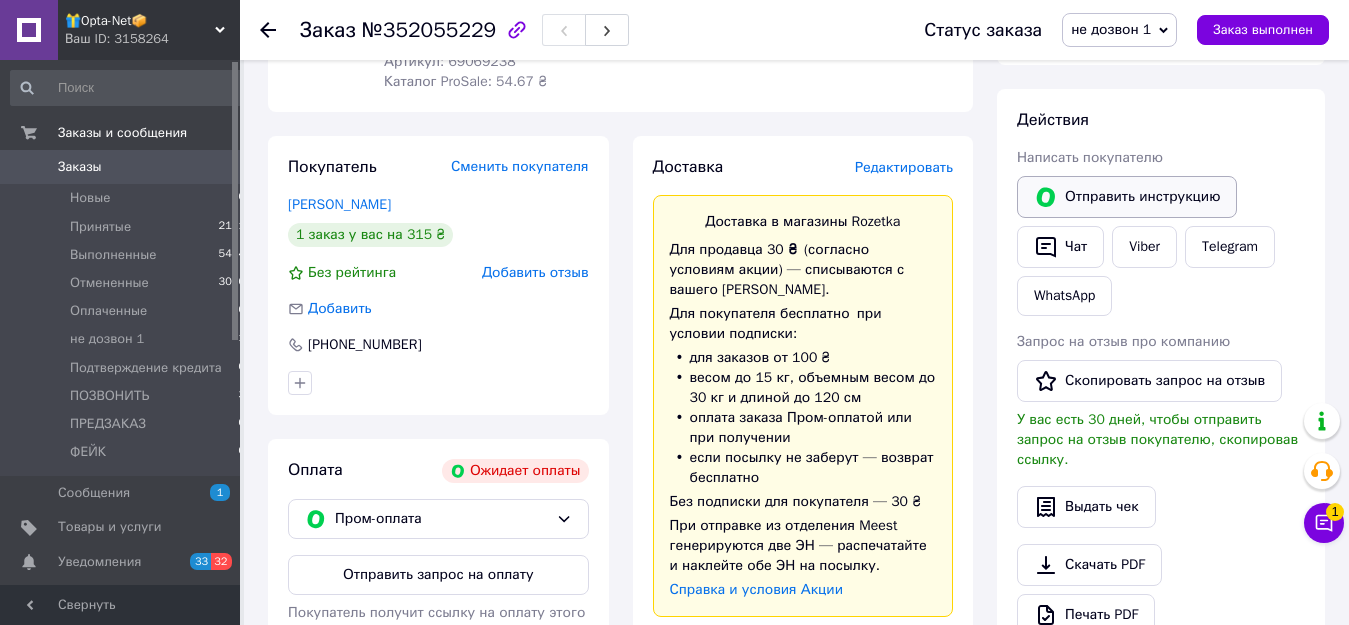 click 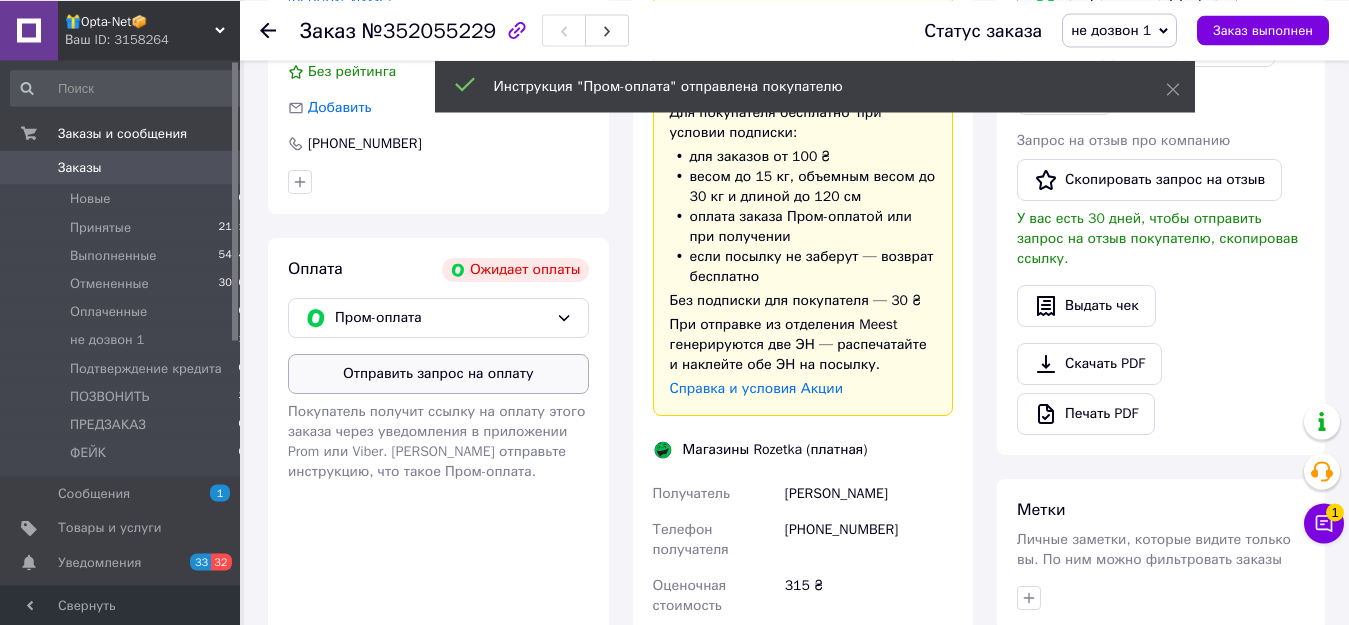 scroll, scrollTop: 515, scrollLeft: 0, axis: vertical 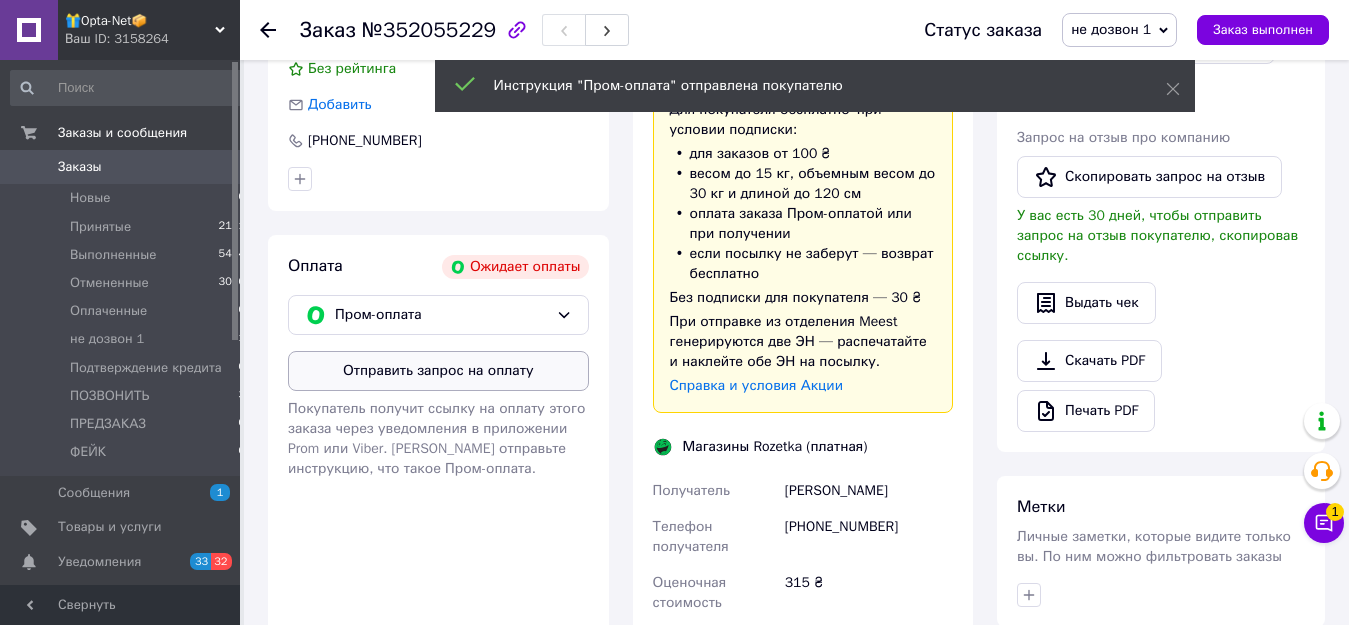 click on "Отправить запрос на оплату" at bounding box center [438, 371] 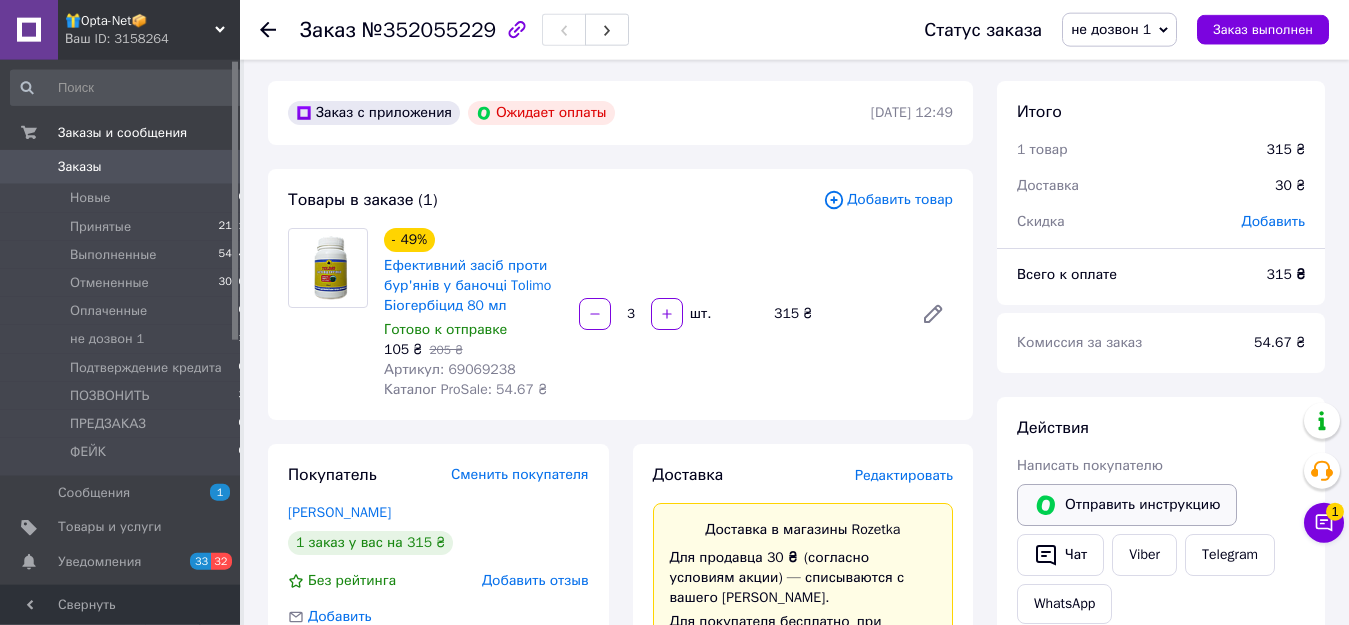scroll, scrollTop: 0, scrollLeft: 0, axis: both 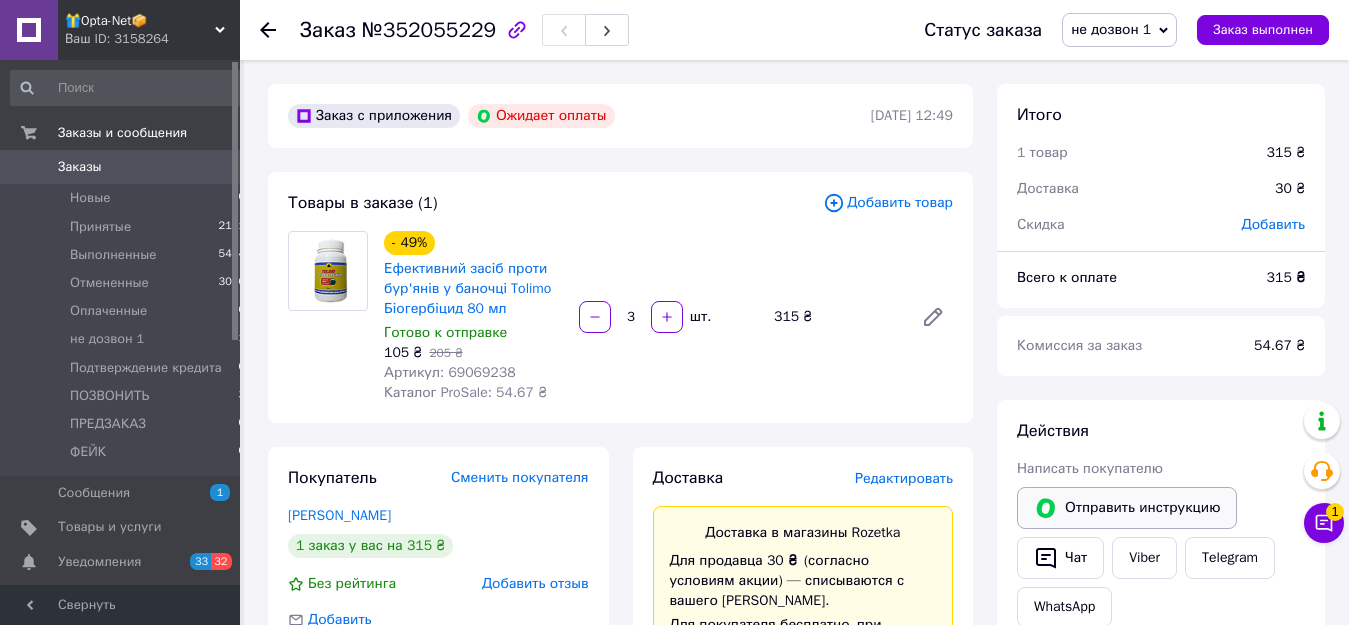 click 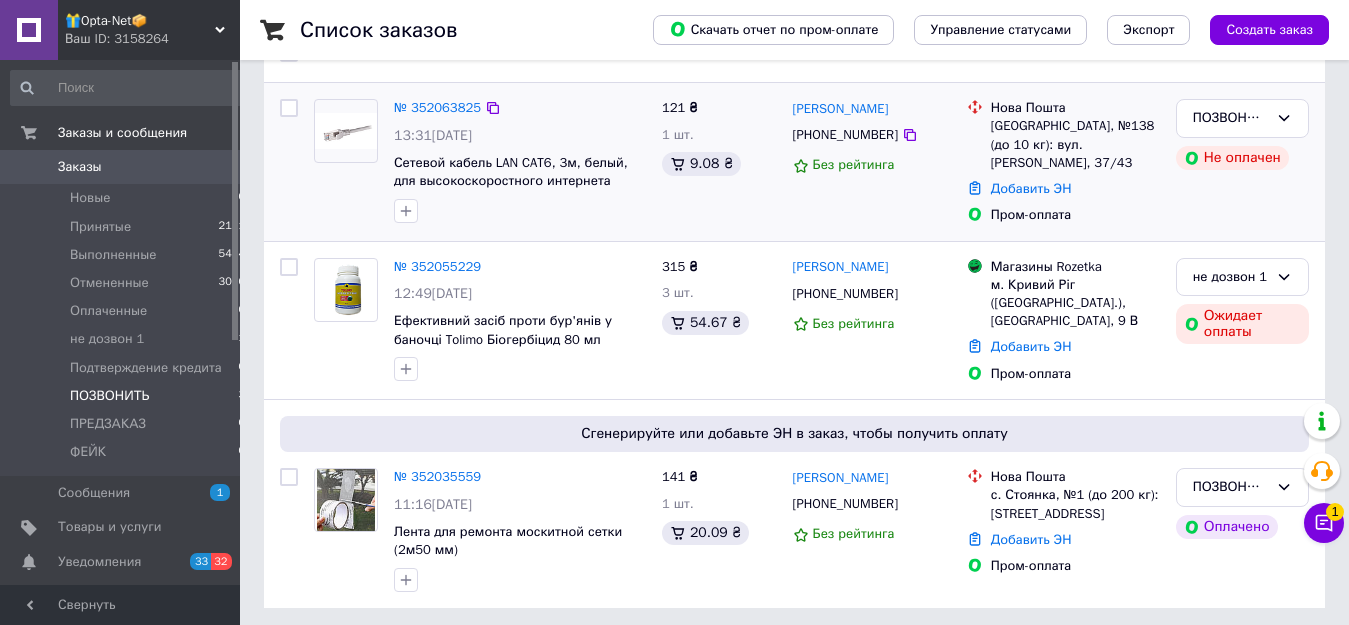 scroll, scrollTop: 209, scrollLeft: 0, axis: vertical 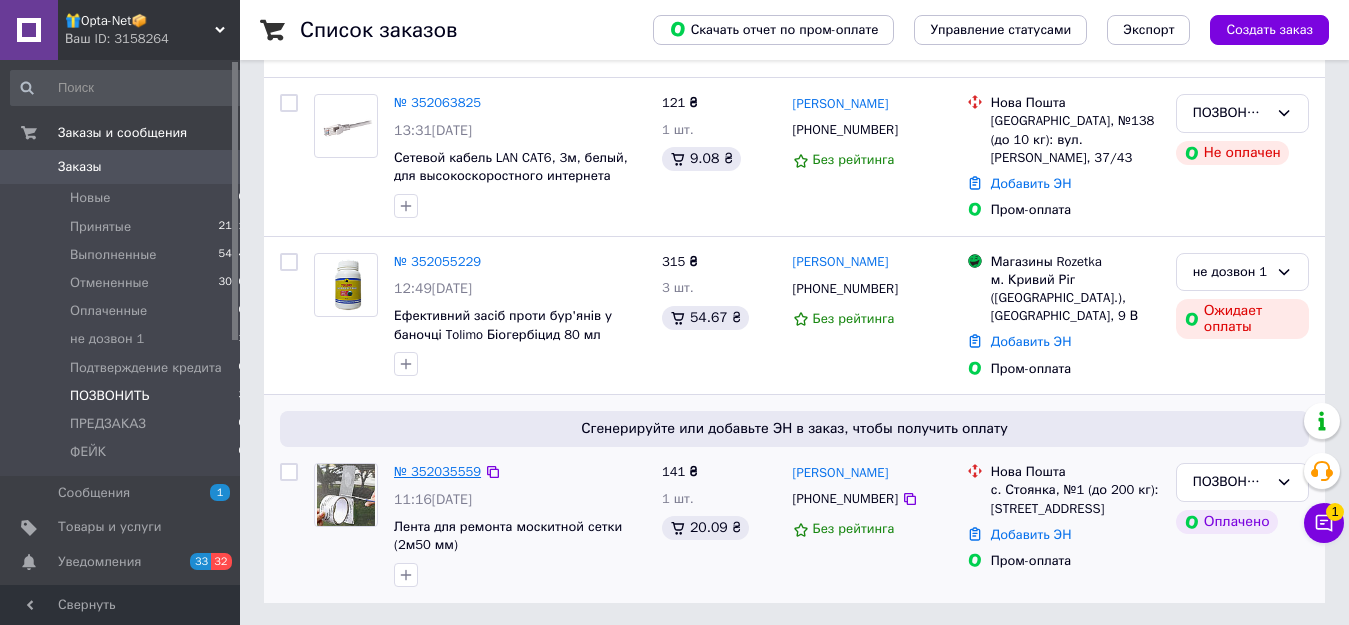 click on "№ 352035559" at bounding box center (437, 471) 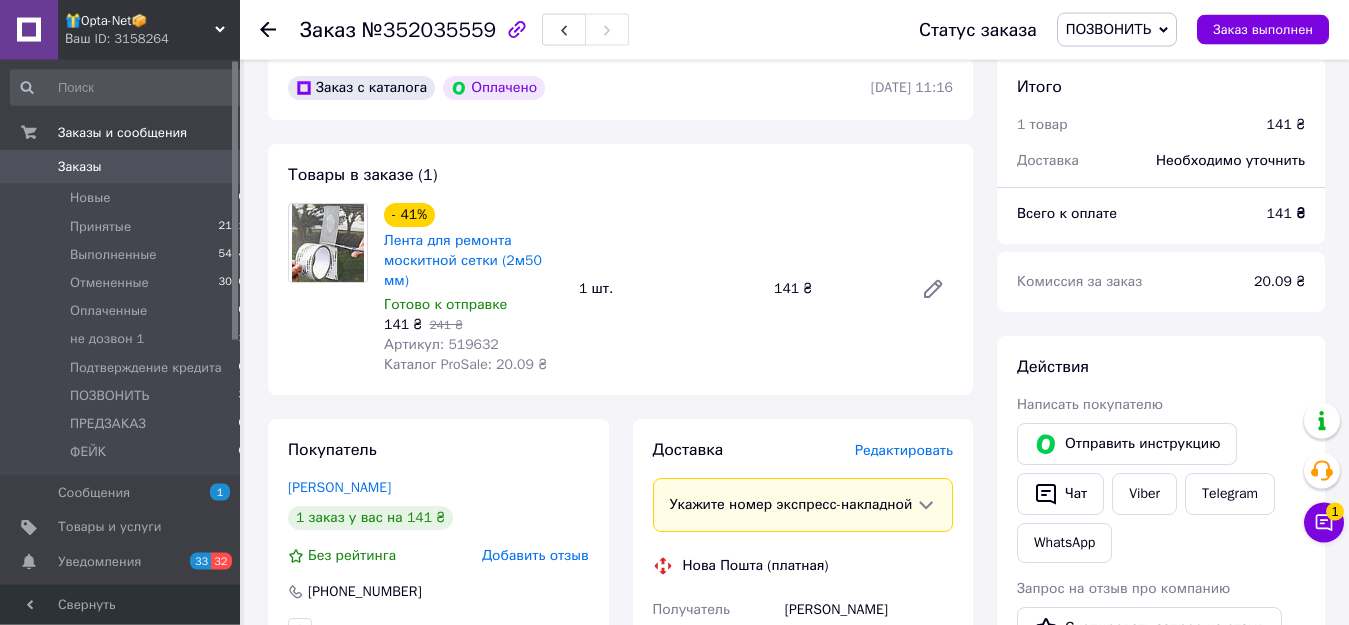 scroll, scrollTop: 617, scrollLeft: 0, axis: vertical 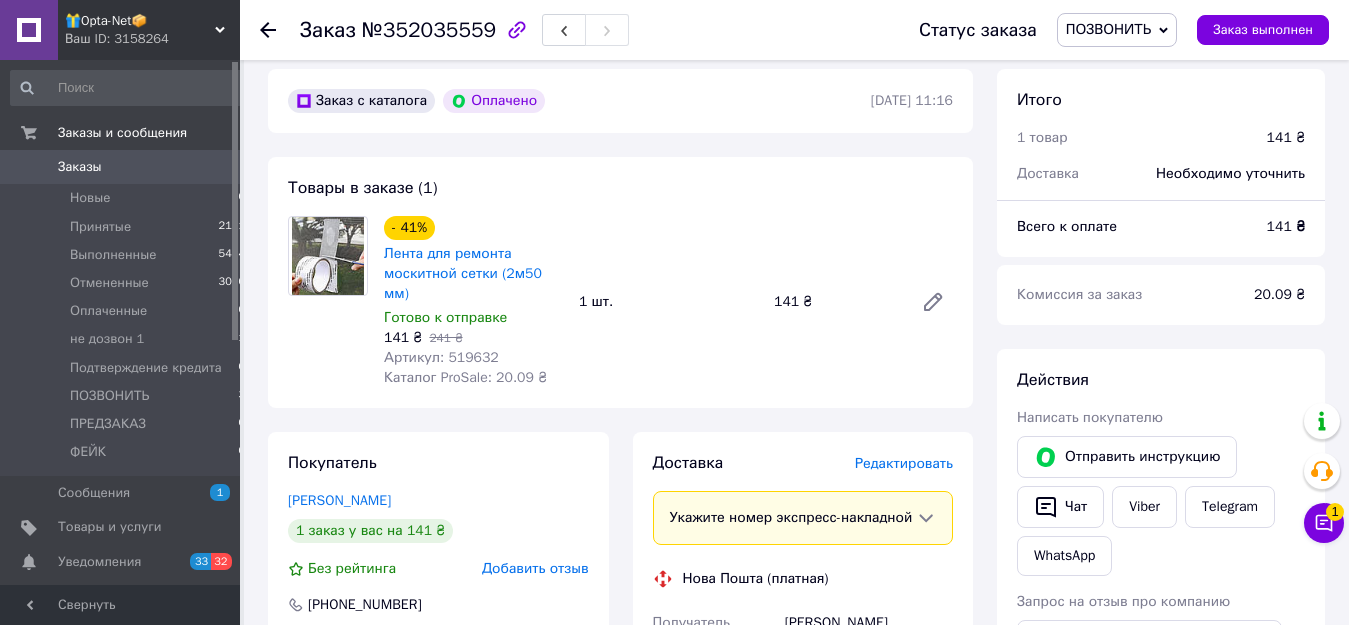 click on "ПОЗВОНИТЬ" at bounding box center (1117, 30) 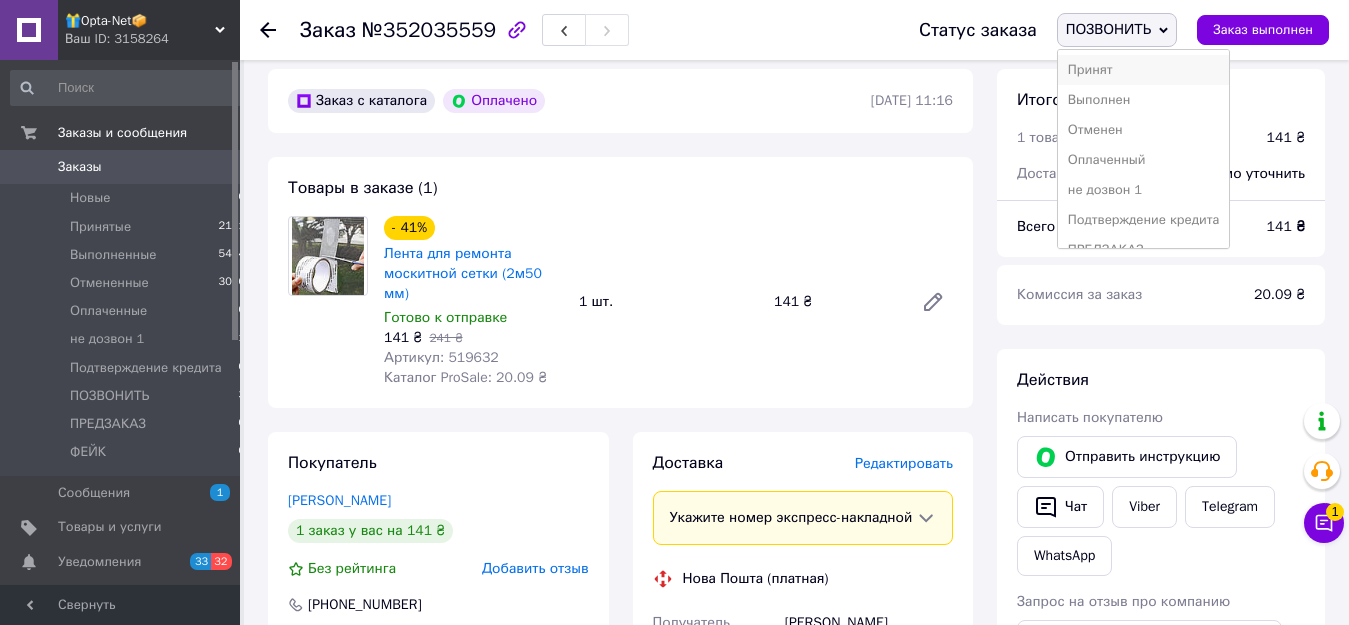 click on "Принят" at bounding box center [1144, 70] 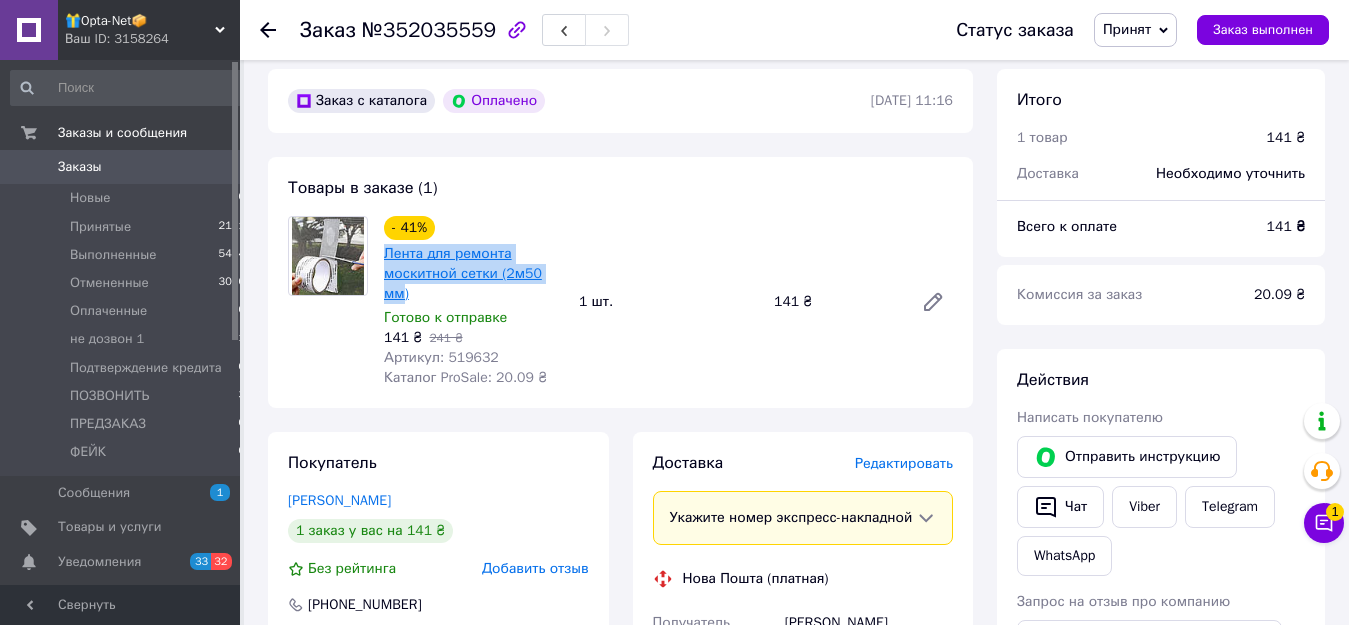 drag, startPoint x: 379, startPoint y: 254, endPoint x: 558, endPoint y: 280, distance: 180.87842 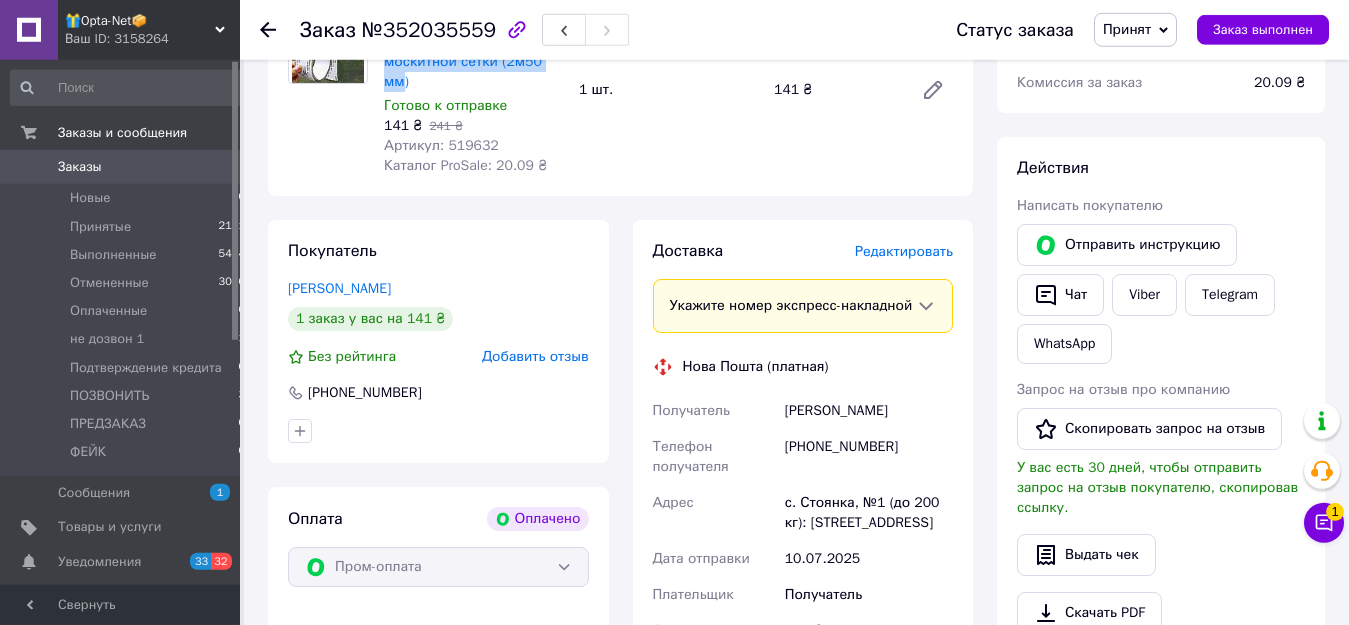 scroll, scrollTop: 1025, scrollLeft: 0, axis: vertical 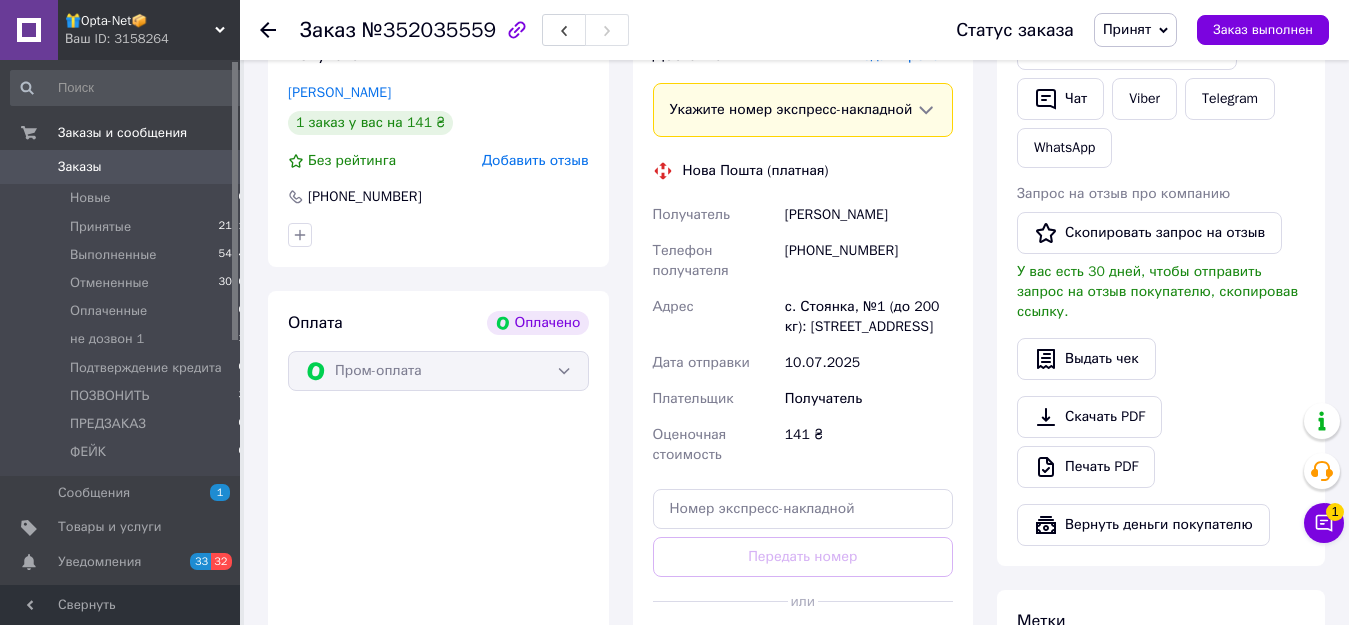 click on "Доставка Редактировать Укажите номер экспресс-накладной Обязательно введите номер экспресс-накладной,
если создавали ее не на этой странице. В случае,
если номер ЭН не будет добавлен, мы не сможем
выплатить деньги за заказ Мобильный номер покупателя (из заказа) должен
соответствовать номеру получателя по накладной Нова Пошта (платная) Получатель Бабенцева Наталия Телефон получателя +380503313104 Адрес с. Стоянка, №1 (до 200 кг): ул. Киевская, 10 Дата отправки 10.07.2025 Плательщик Получатель Оценочная стоимость 141 ₴ Передать номер или Сгенерировать ЭН" at bounding box center [803, 355] 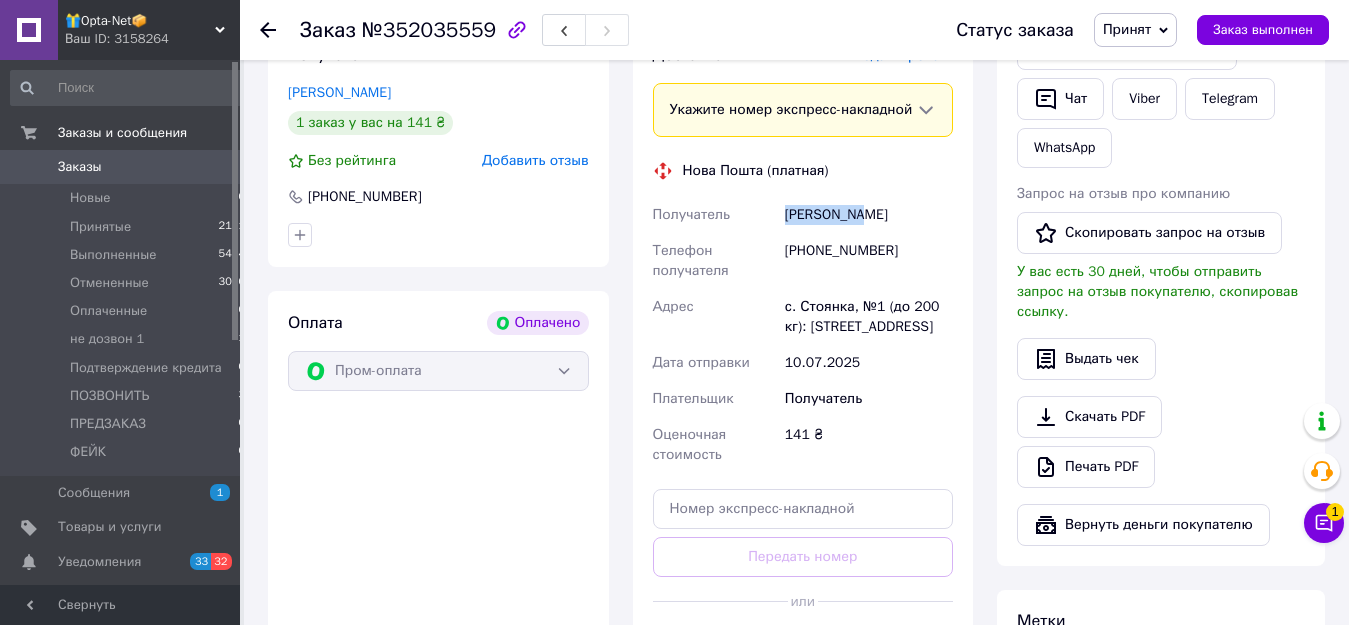 click on "Бабенцева Наталия" at bounding box center (869, 215) 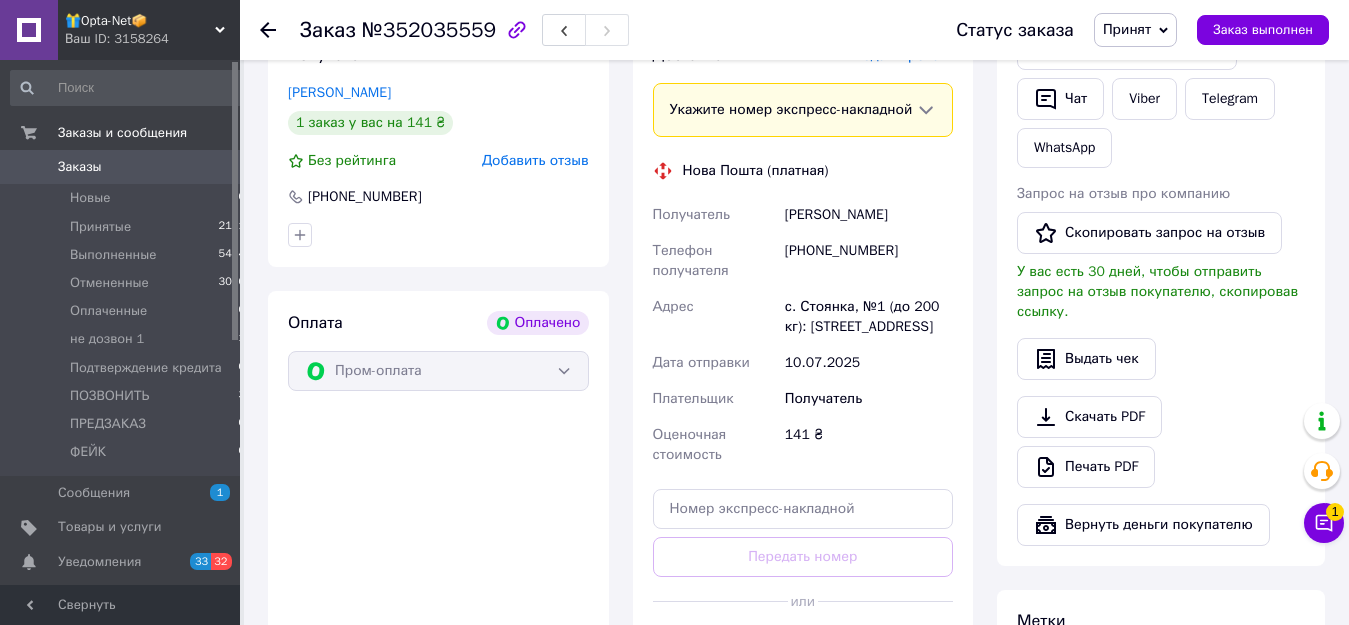 click on "Бабенцева Наталия" at bounding box center (869, 215) 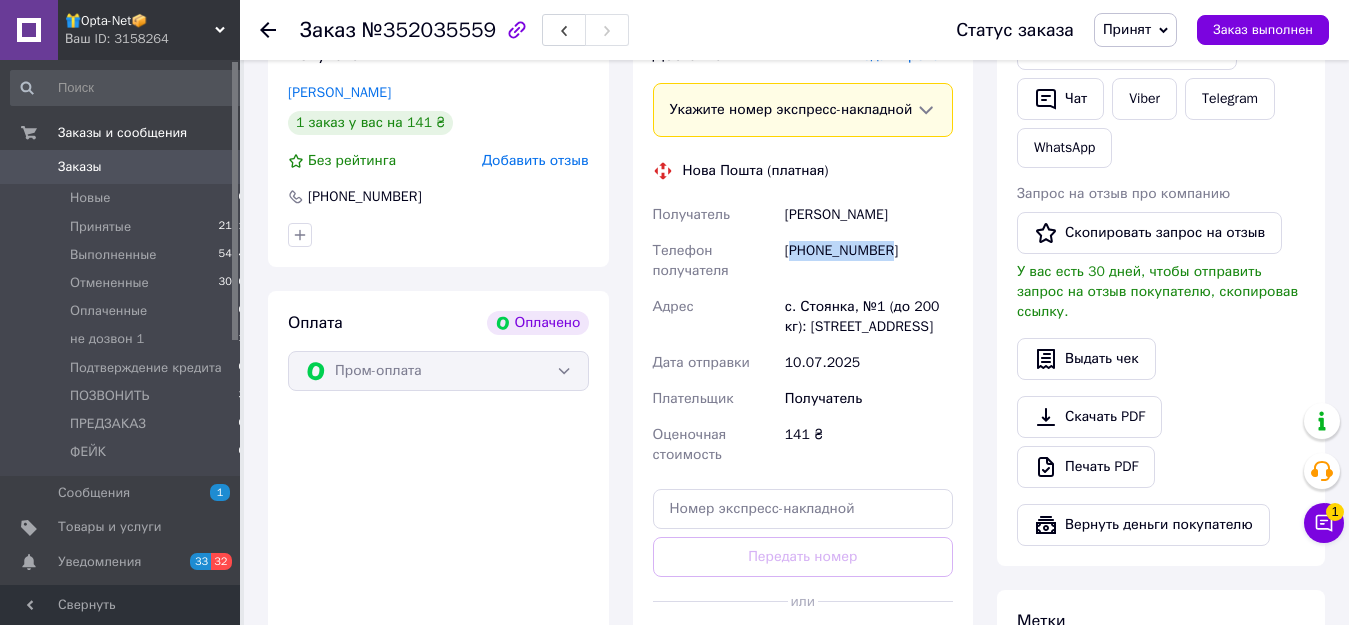 click on "+380503313104" at bounding box center (869, 261) 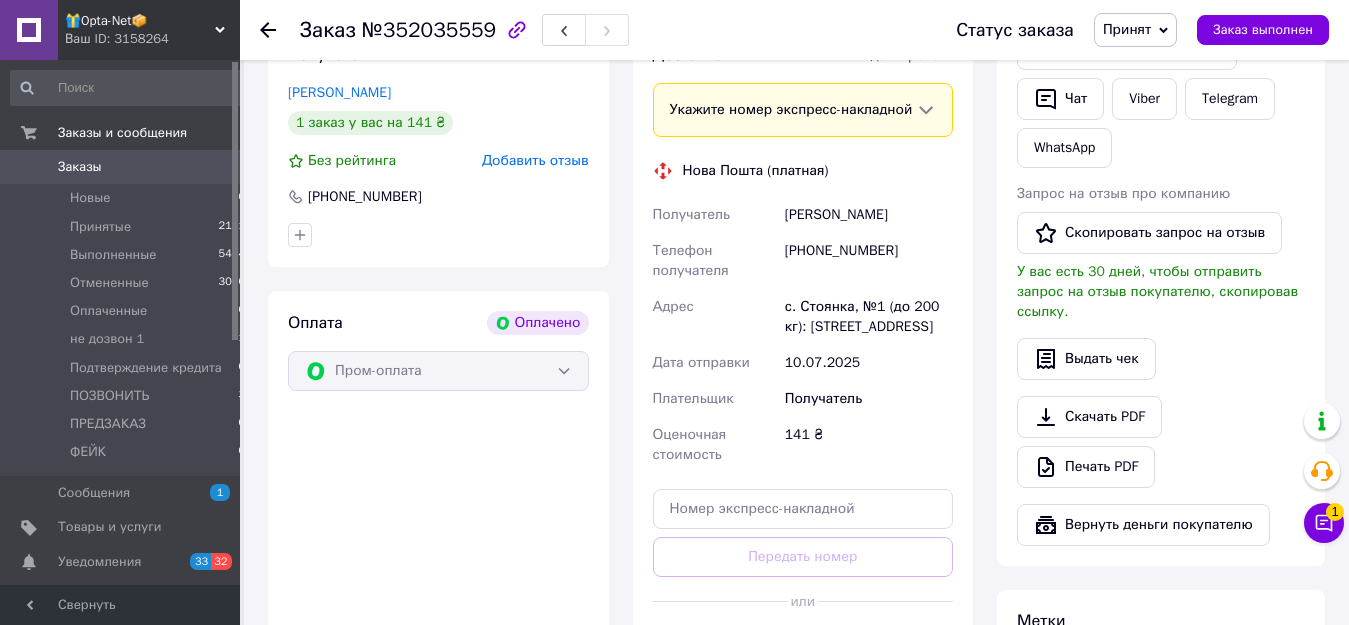 click on "с. Стоянка, №1 (до 200 кг): ул. Киевская, 10" at bounding box center [869, 317] 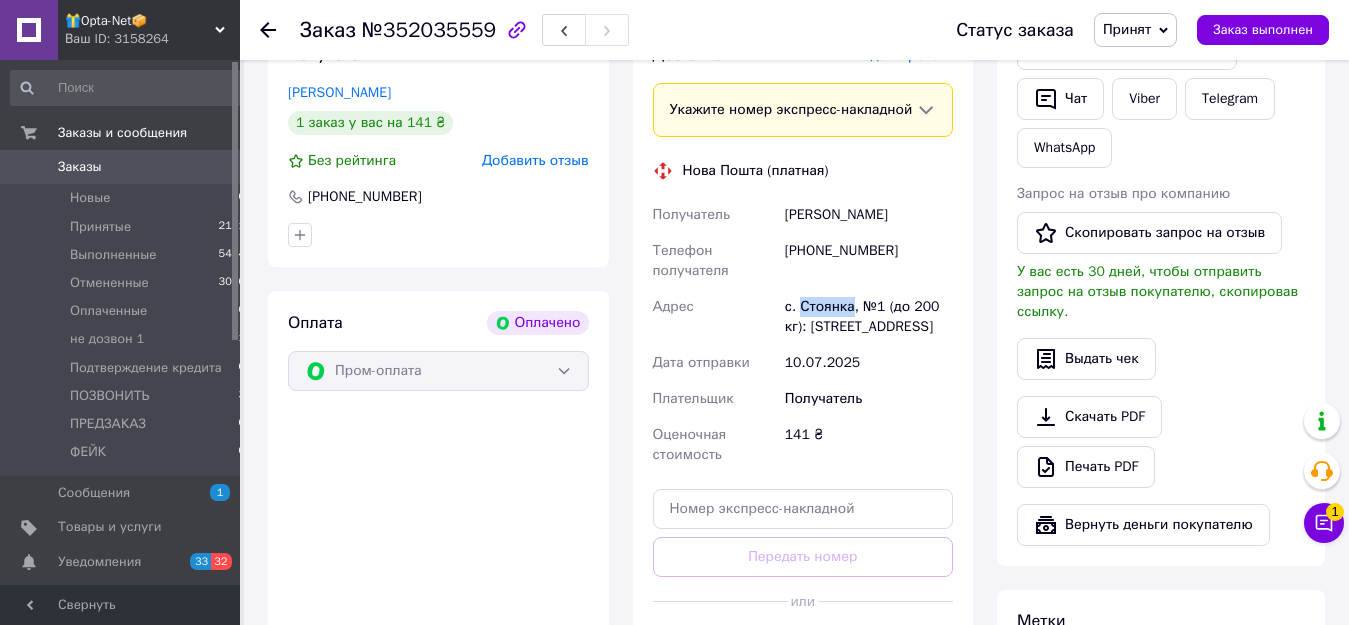 click on "с. Стоянка, №1 (до 200 кг): ул. Киевская, 10" at bounding box center (869, 317) 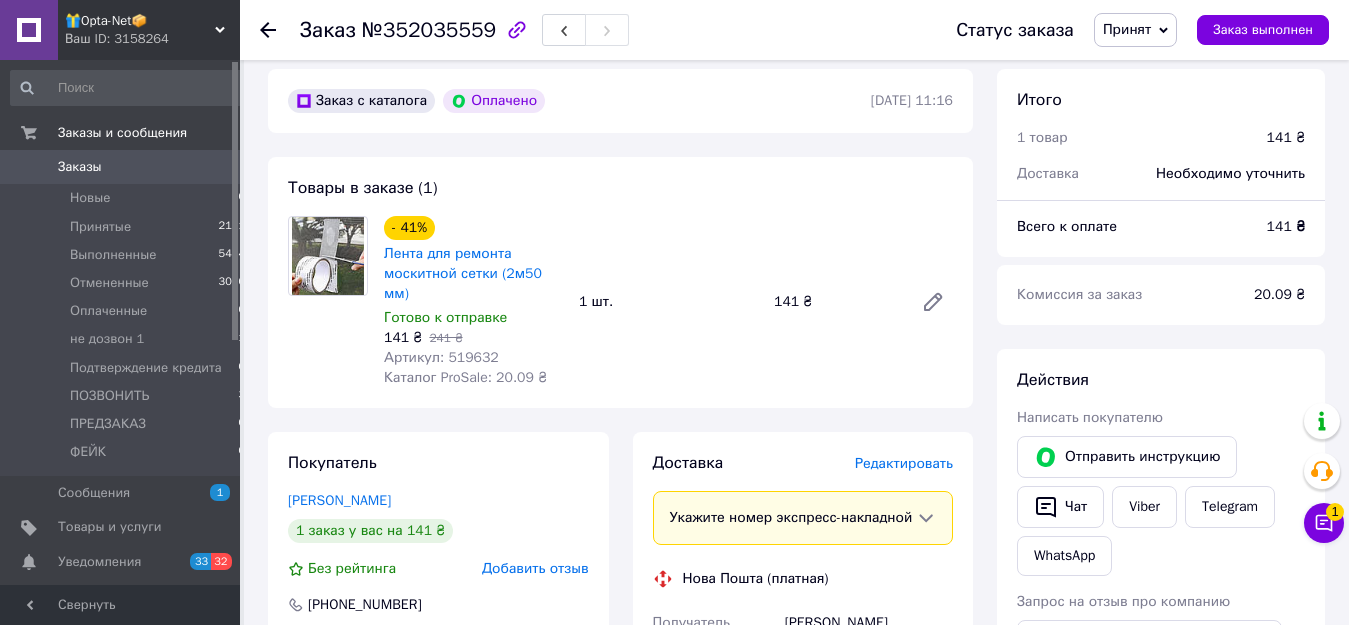 scroll, scrollTop: 515, scrollLeft: 0, axis: vertical 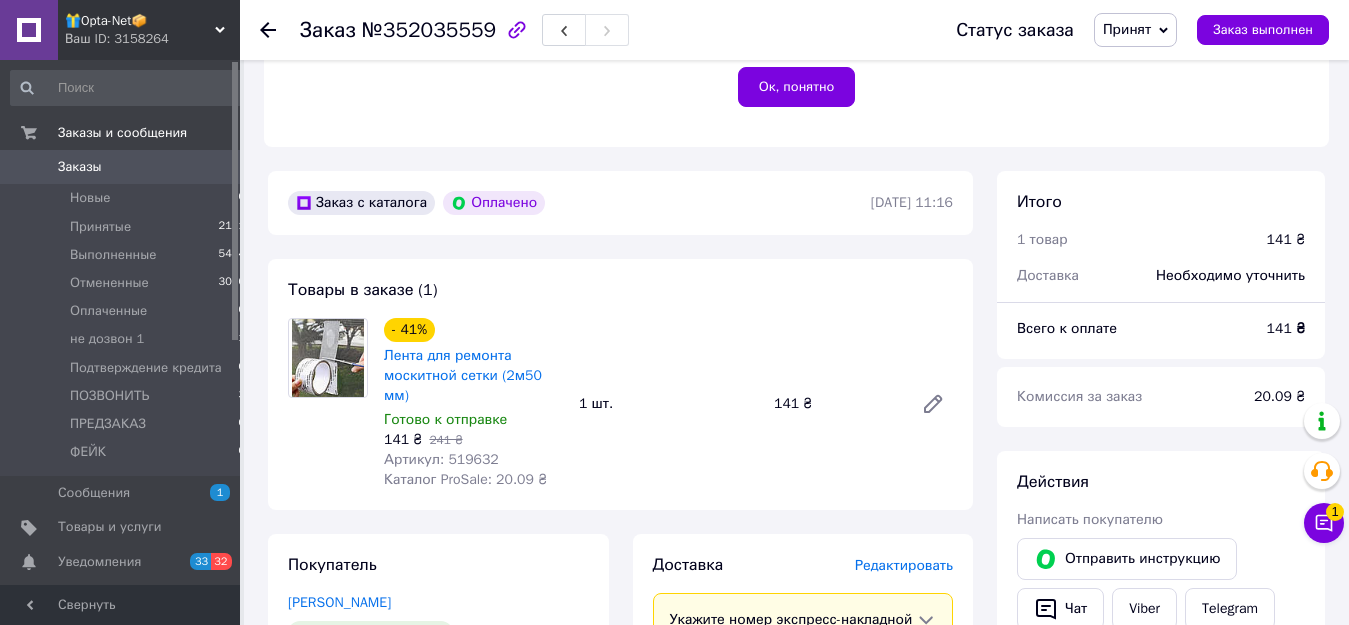 click 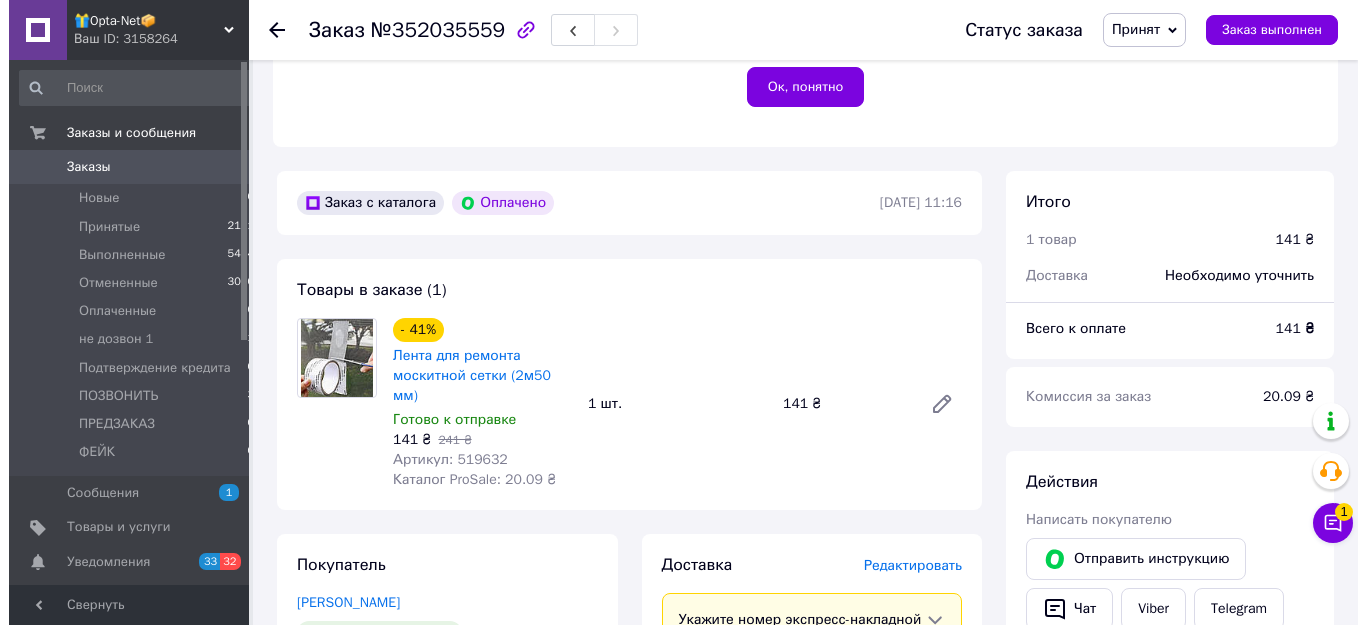 scroll, scrollTop: 0, scrollLeft: 0, axis: both 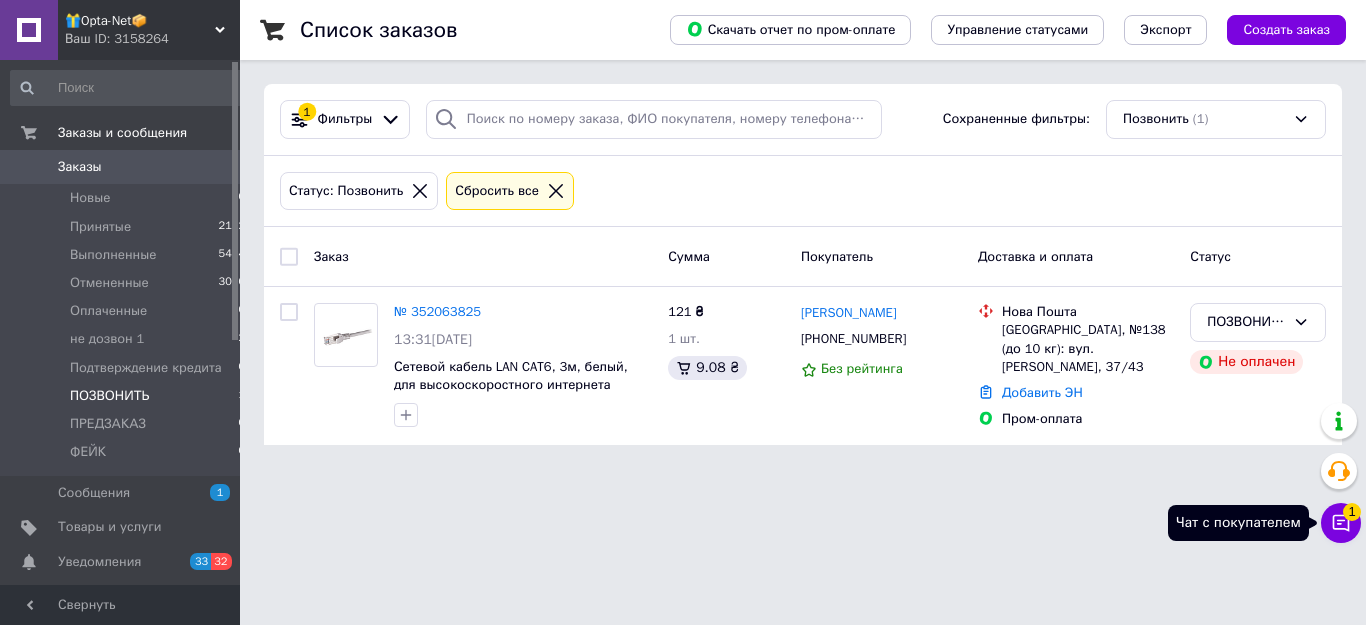 click 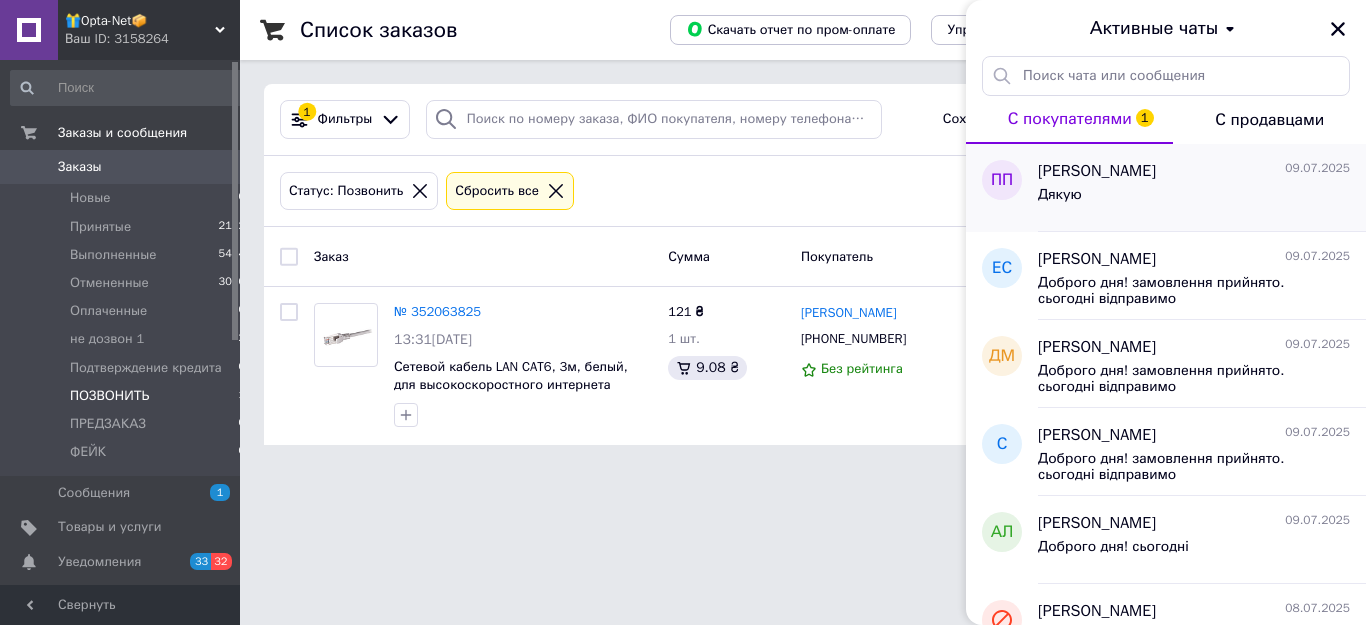 click 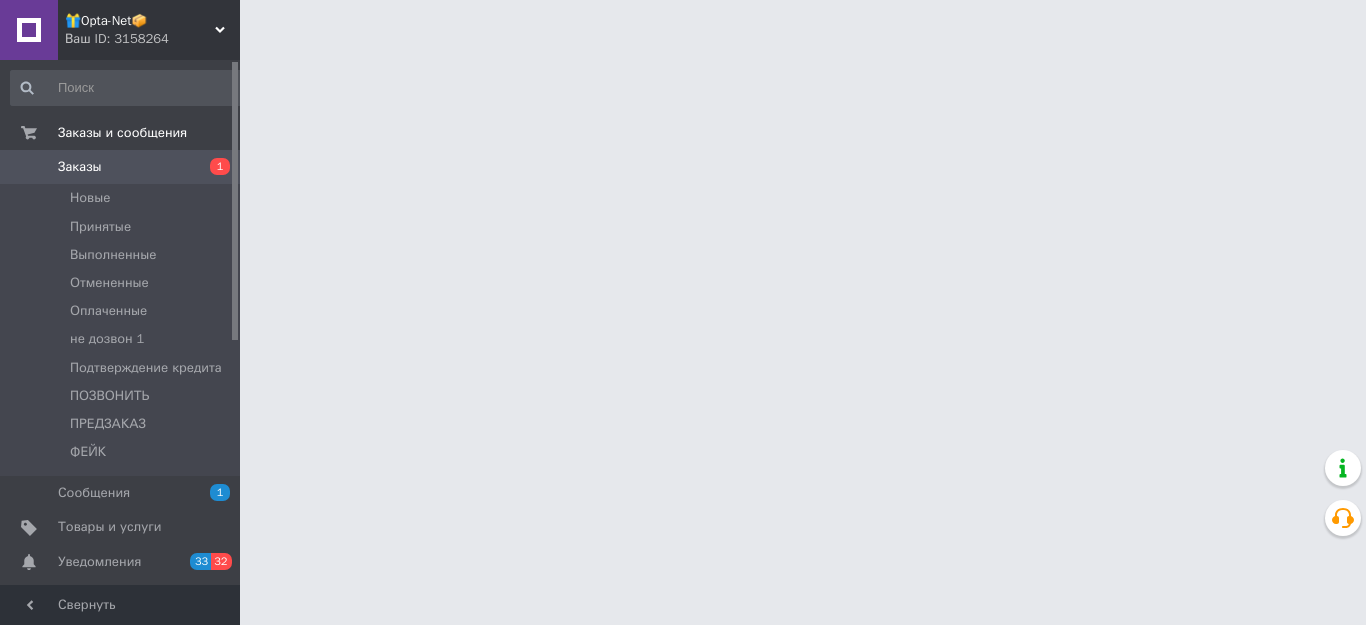 scroll, scrollTop: 0, scrollLeft: 0, axis: both 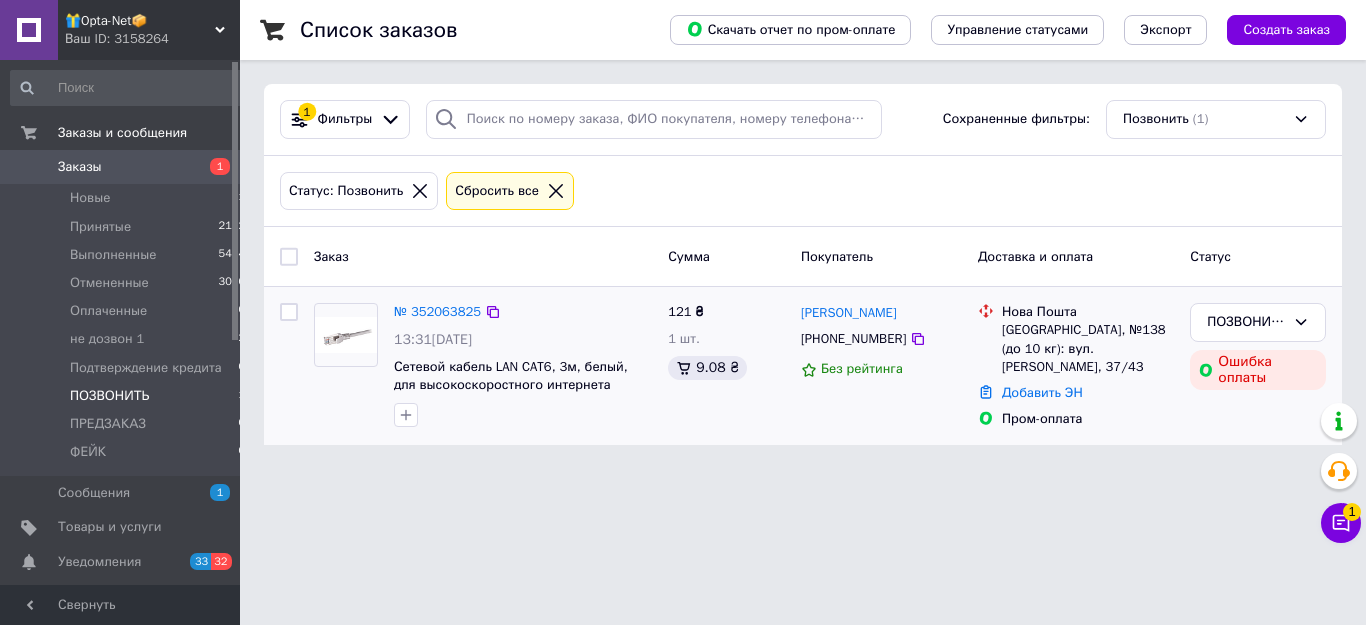 click on "121 ₴ 1 шт. 9.08 ₴" at bounding box center [726, 366] 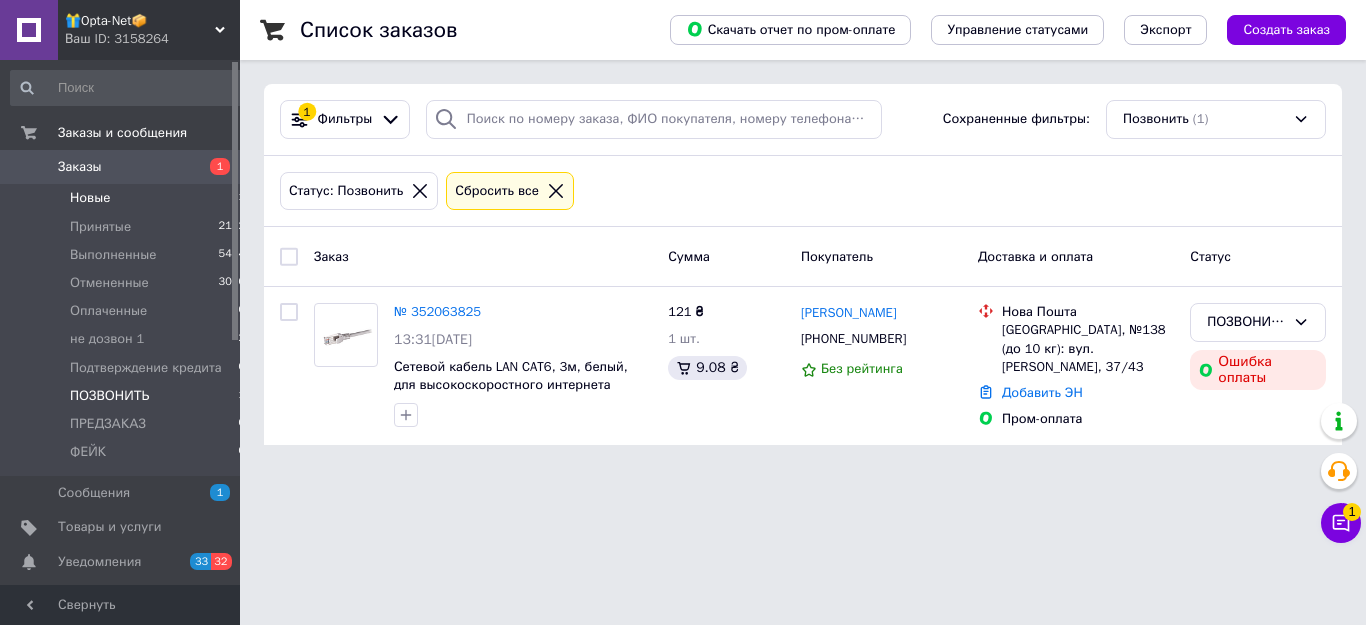 click on "Новые 1" at bounding box center [128, 198] 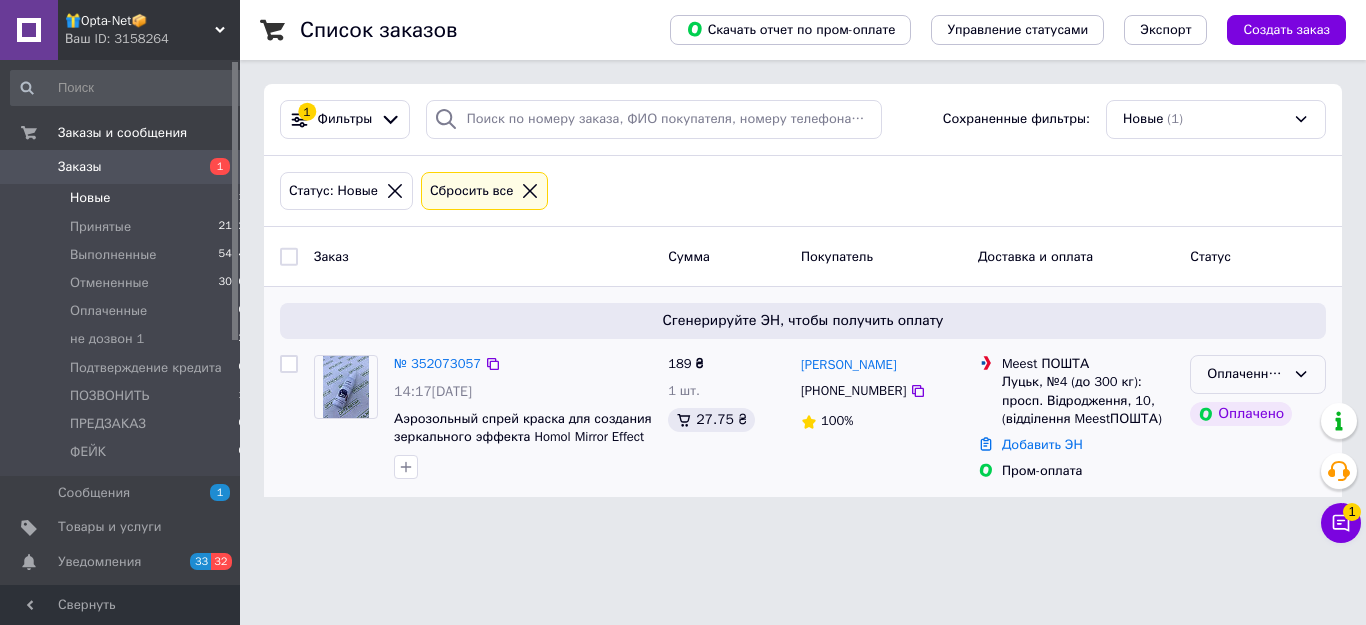 click on "Оплаченный" at bounding box center (1246, 374) 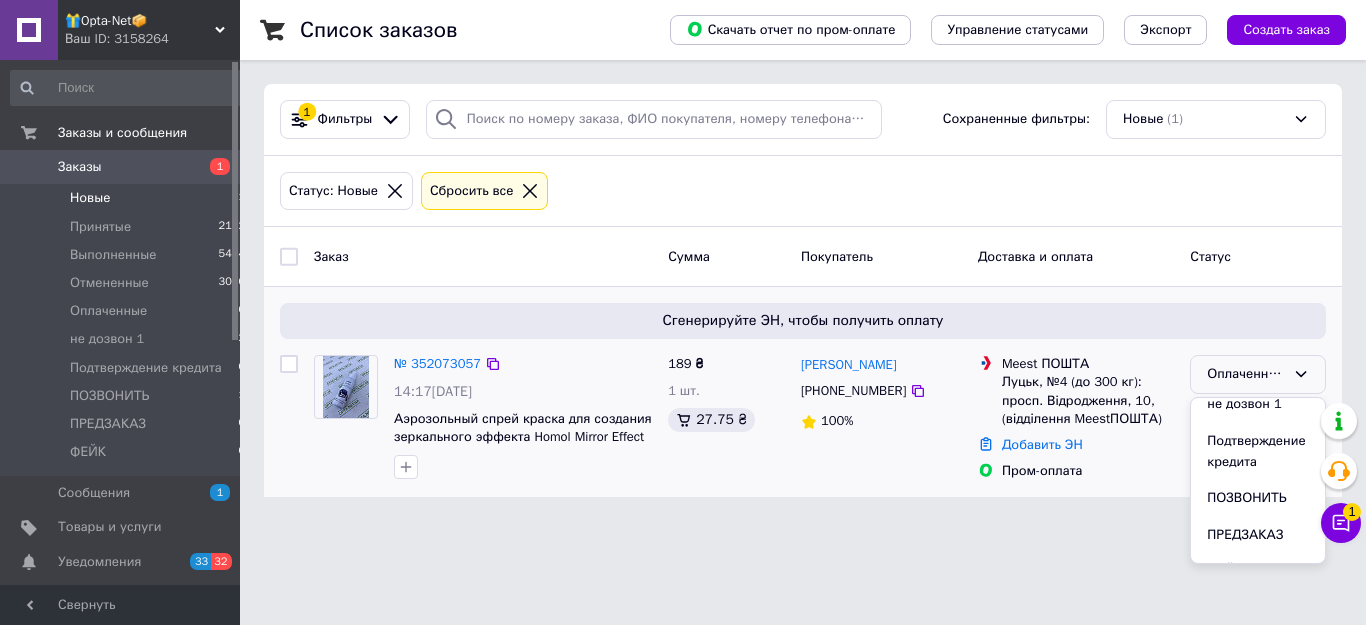 scroll, scrollTop: 148, scrollLeft: 0, axis: vertical 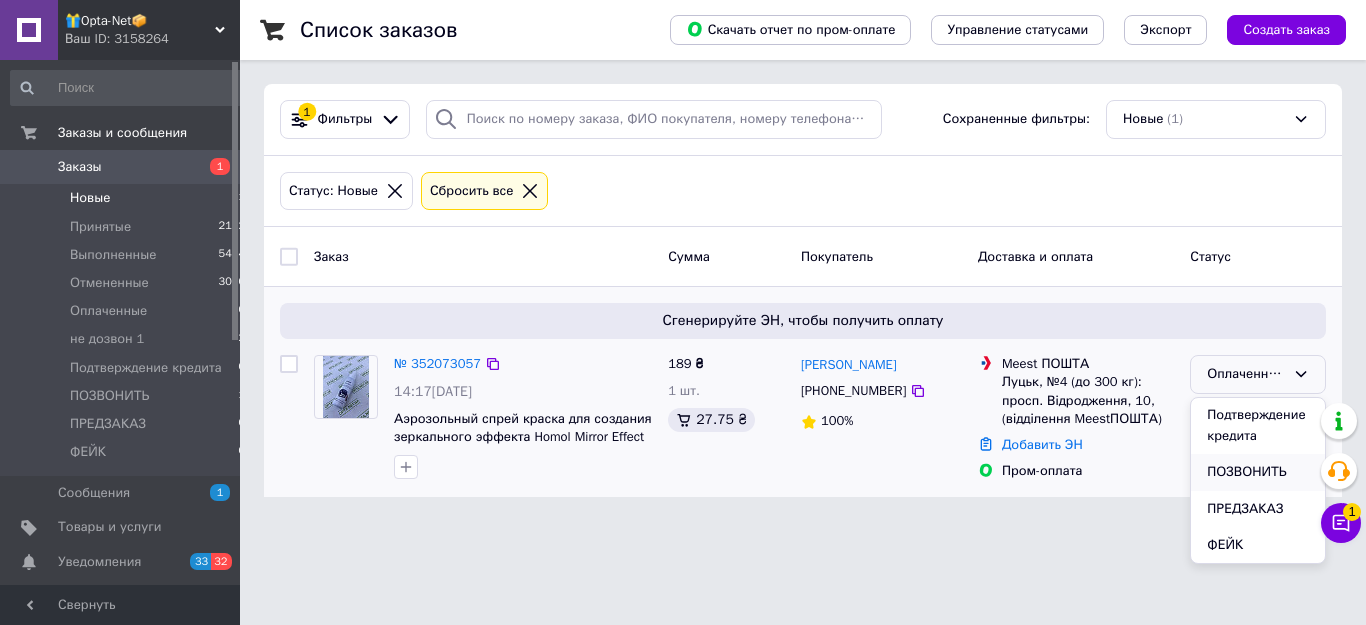 click on "ПОЗВОНИТЬ" at bounding box center (1258, 472) 